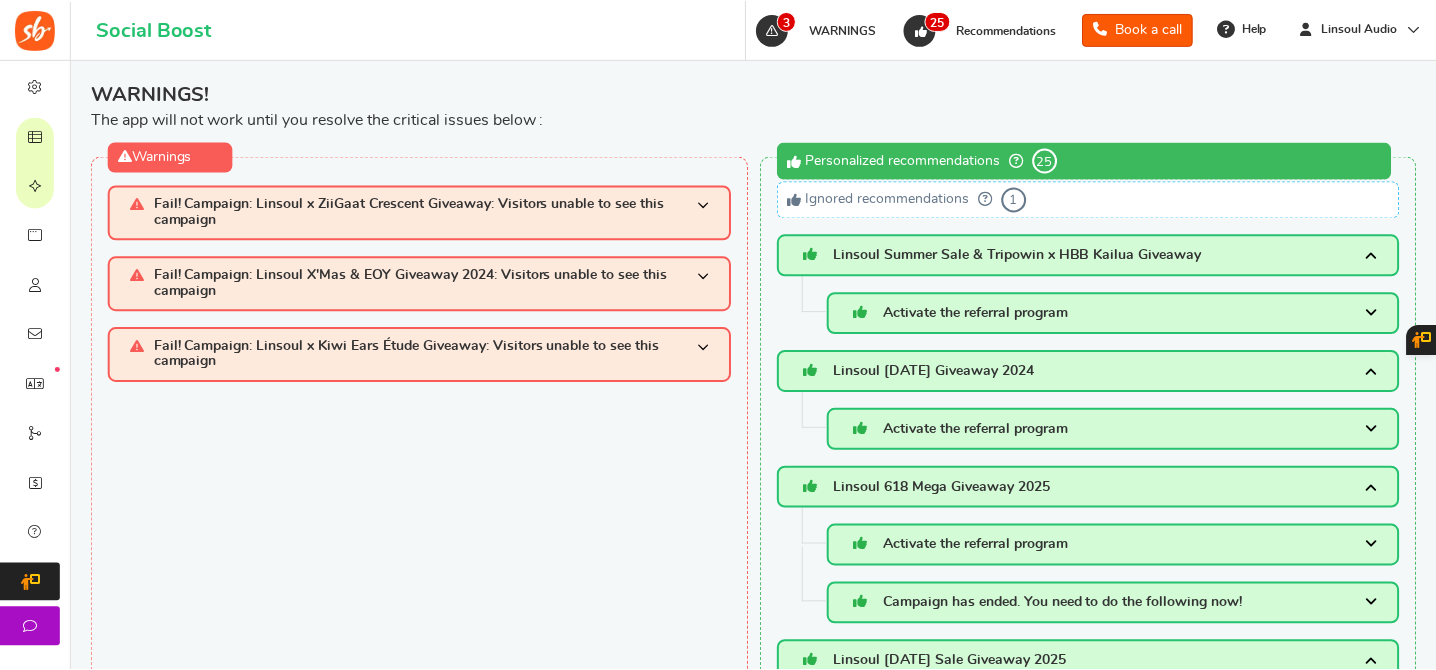 scroll, scrollTop: 0, scrollLeft: 0, axis: both 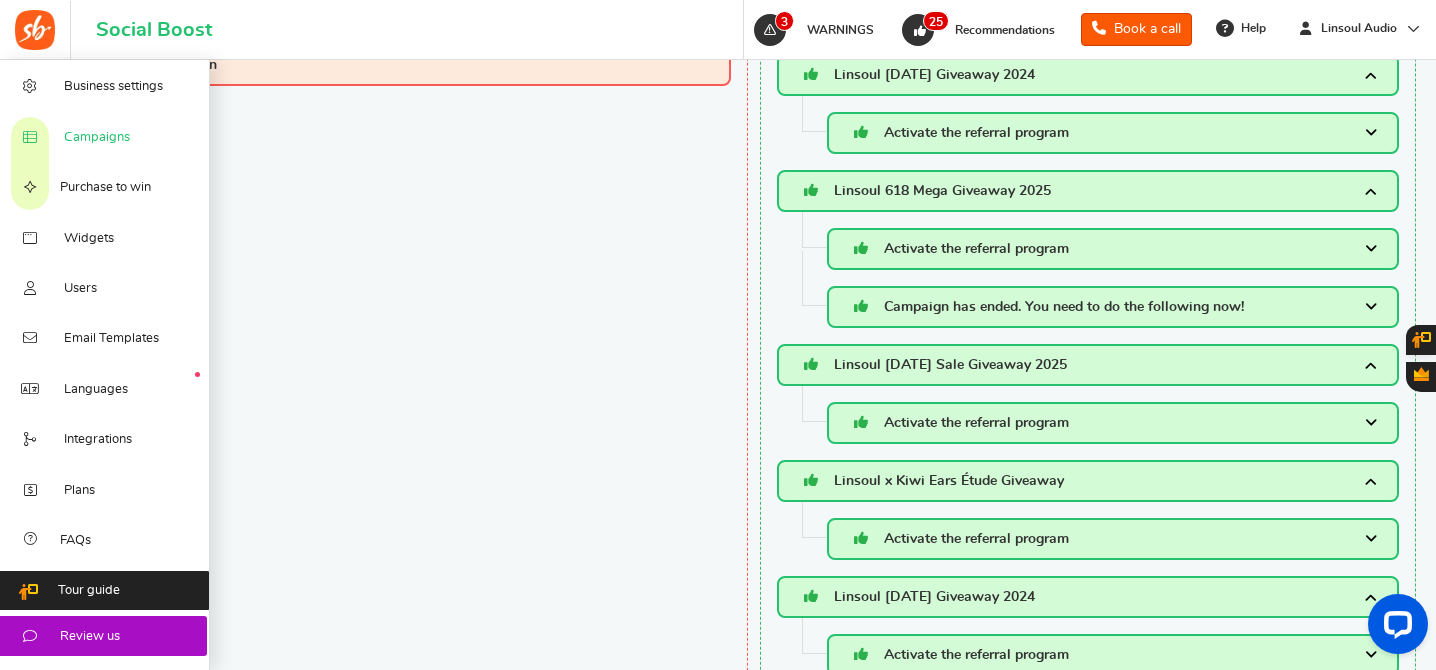 click at bounding box center [30, 138] 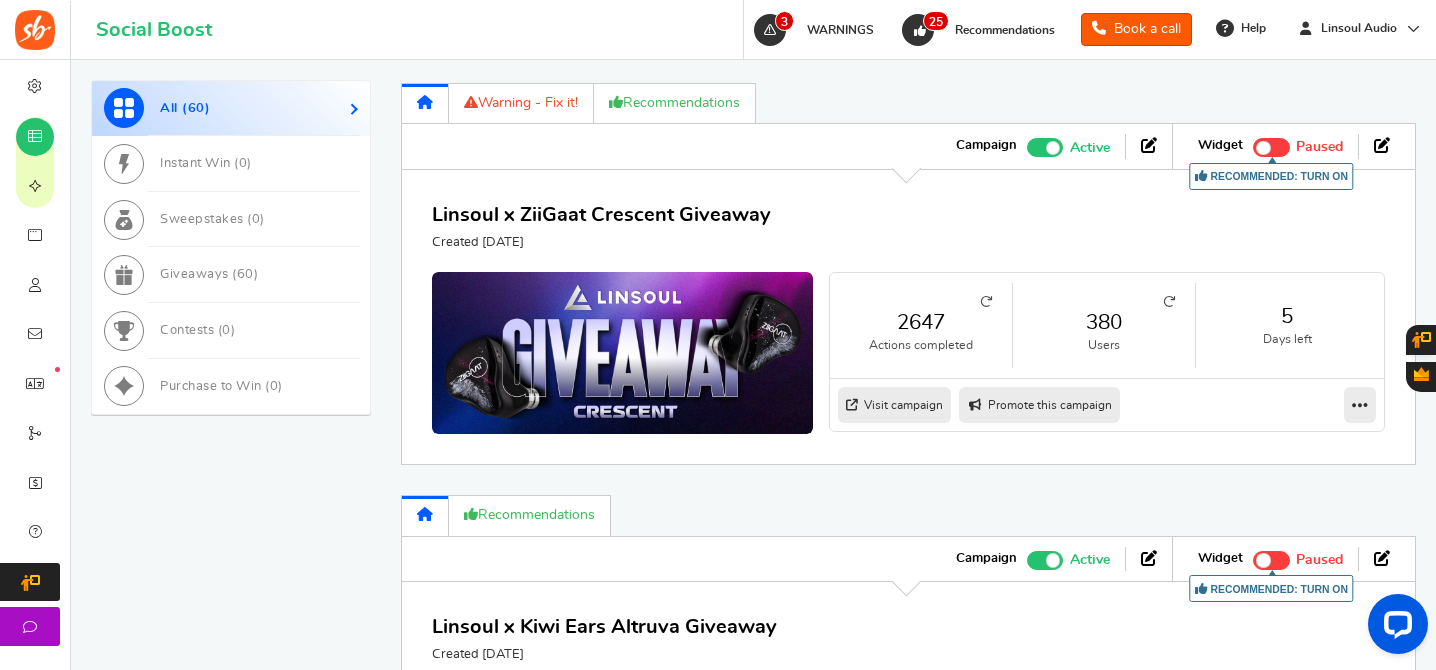 scroll, scrollTop: 1204, scrollLeft: 0, axis: vertical 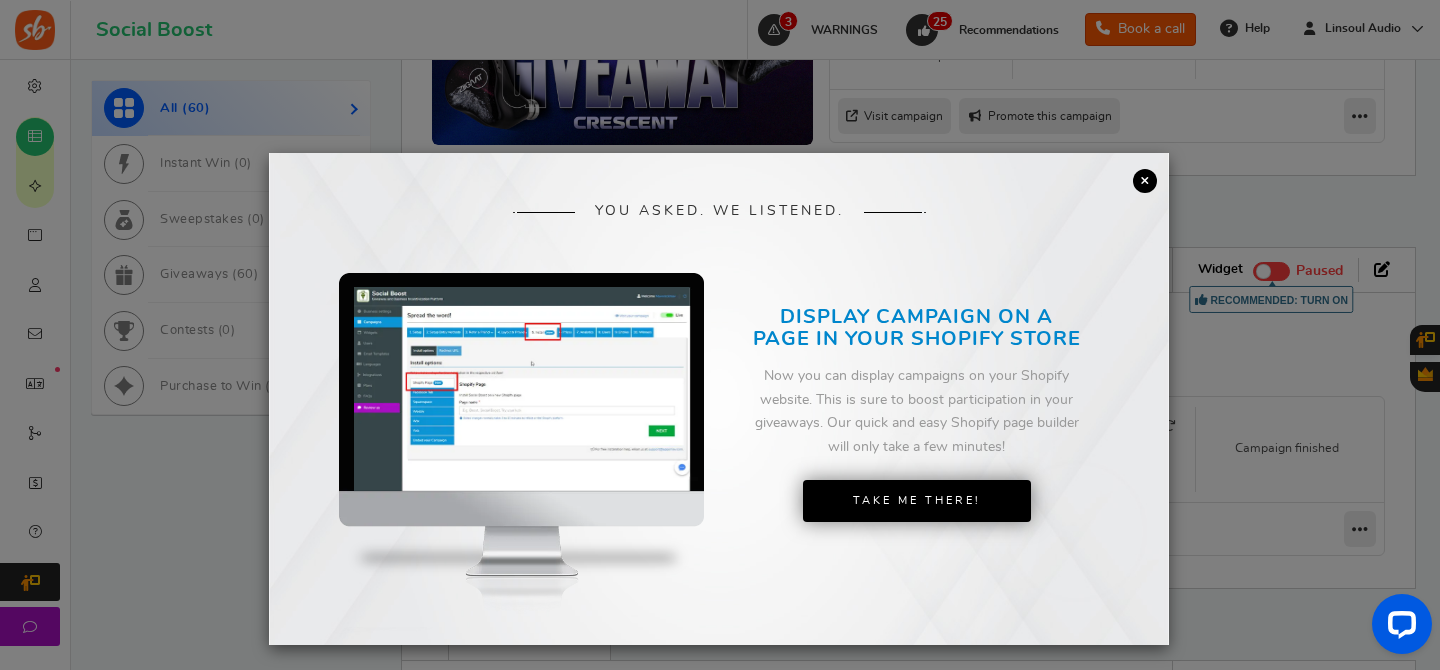 click on "×" at bounding box center [1145, 181] 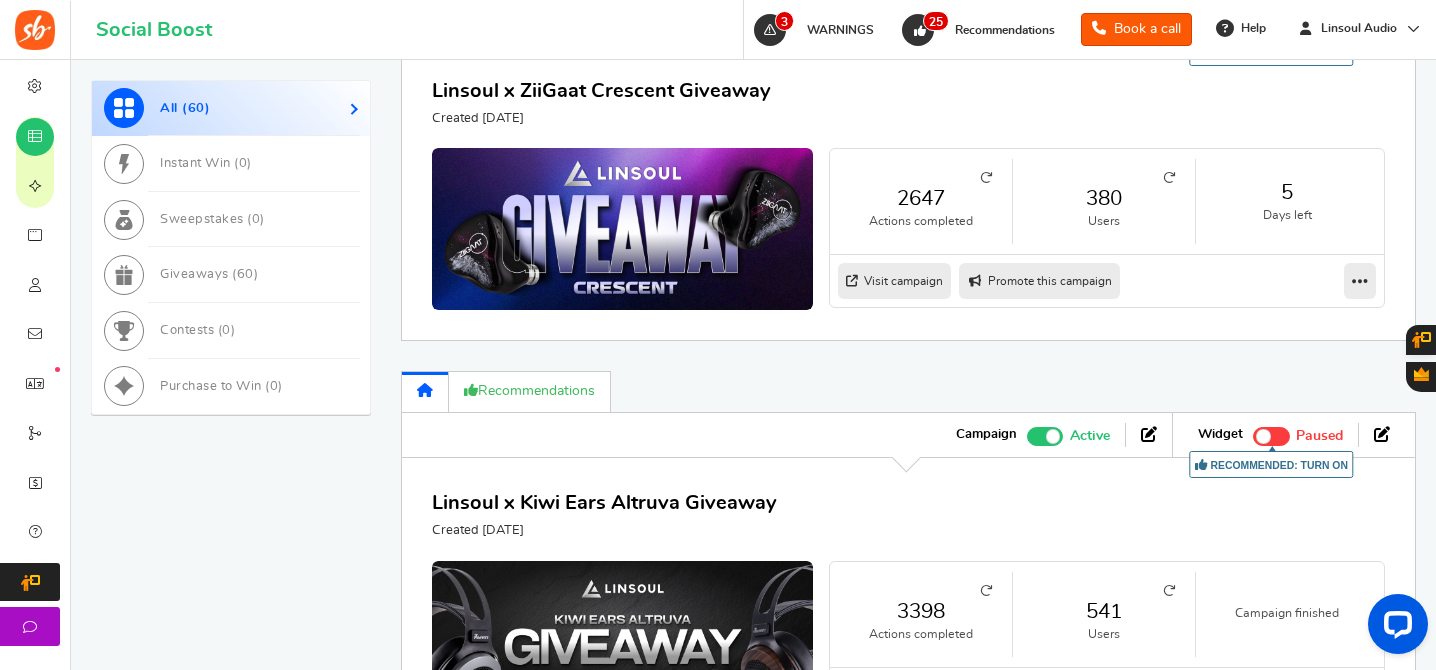 scroll, scrollTop: 853, scrollLeft: 0, axis: vertical 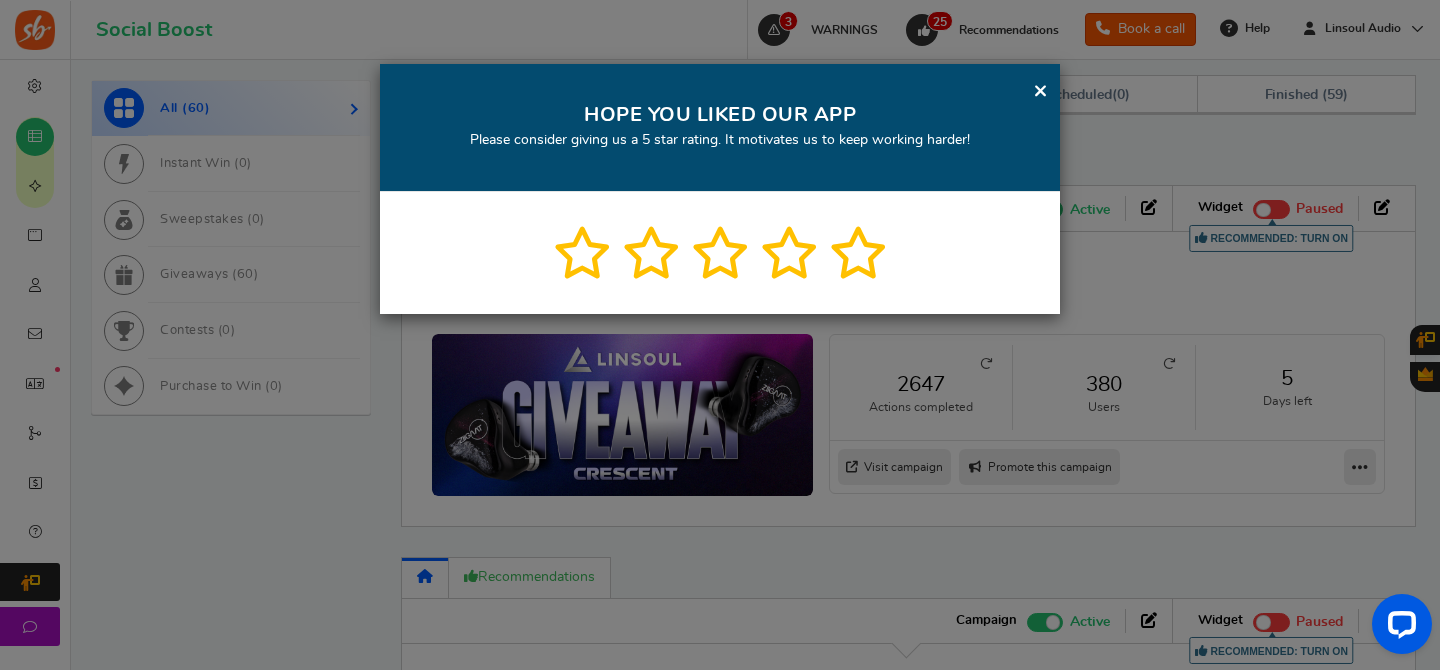 click on "×" at bounding box center (1040, 90) 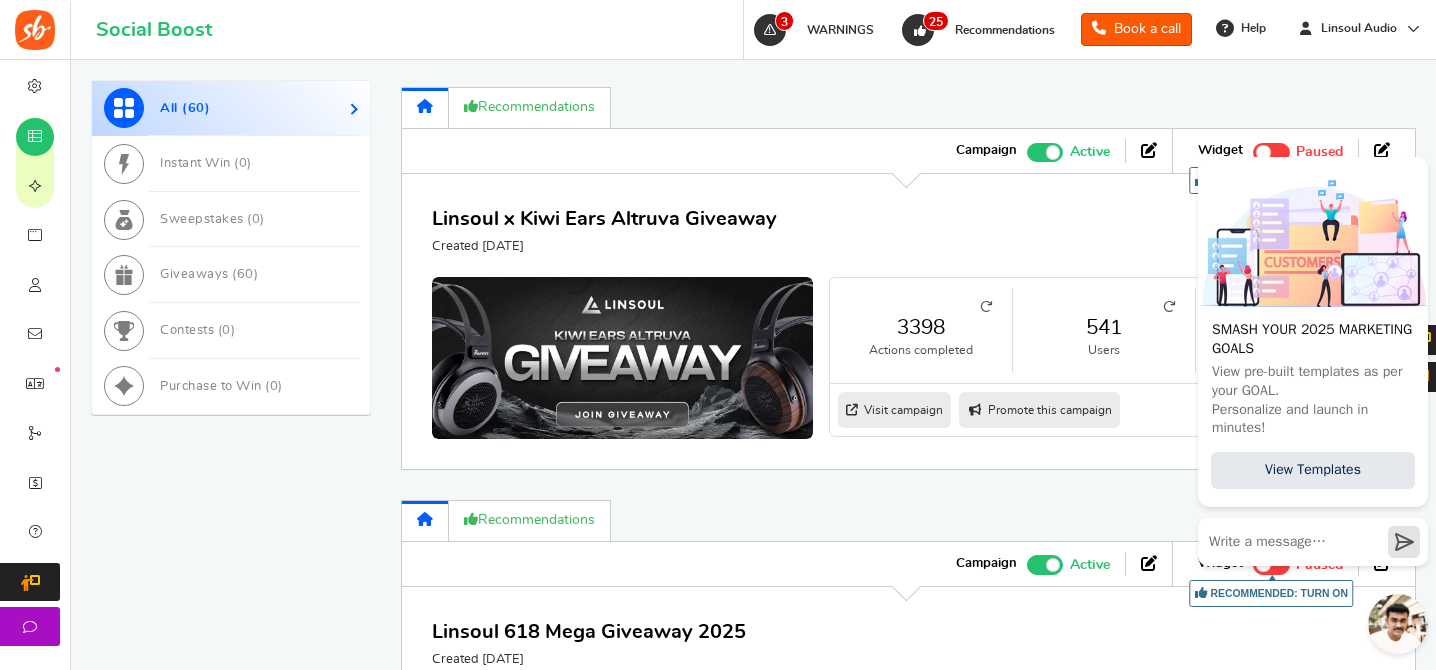 scroll, scrollTop: 1280, scrollLeft: 0, axis: vertical 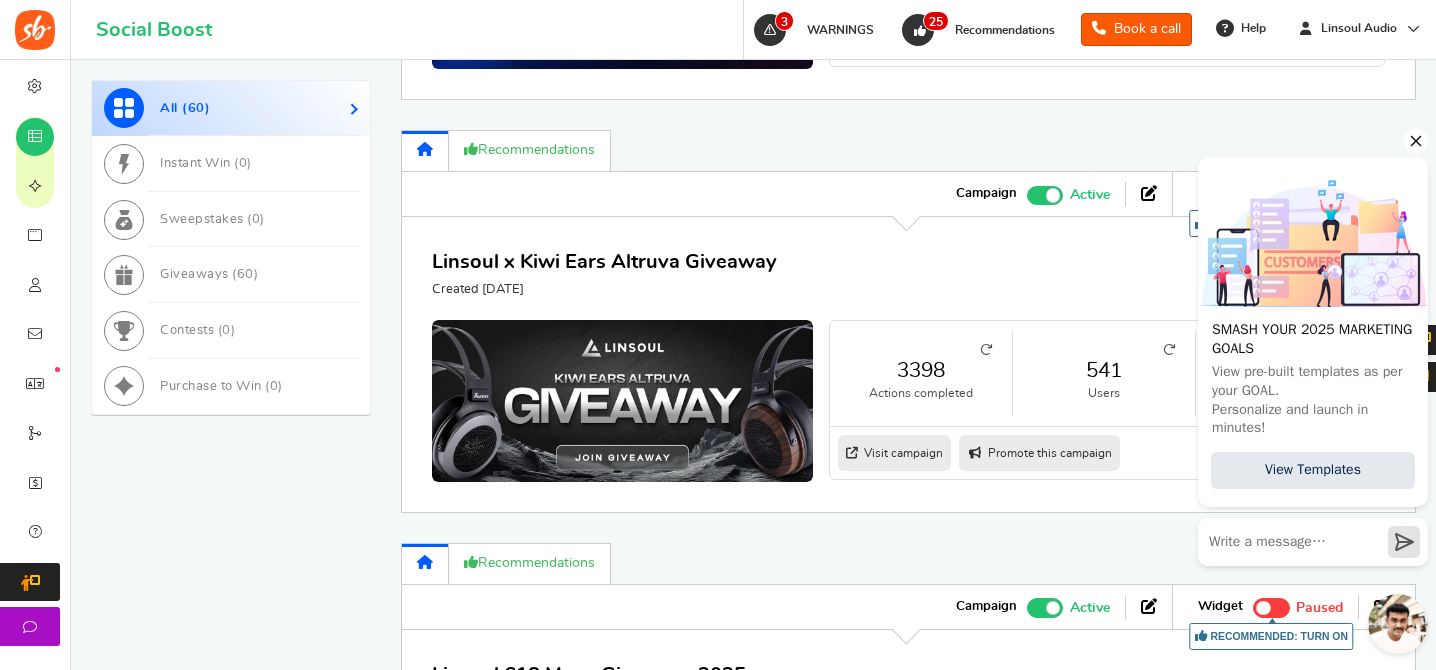 click 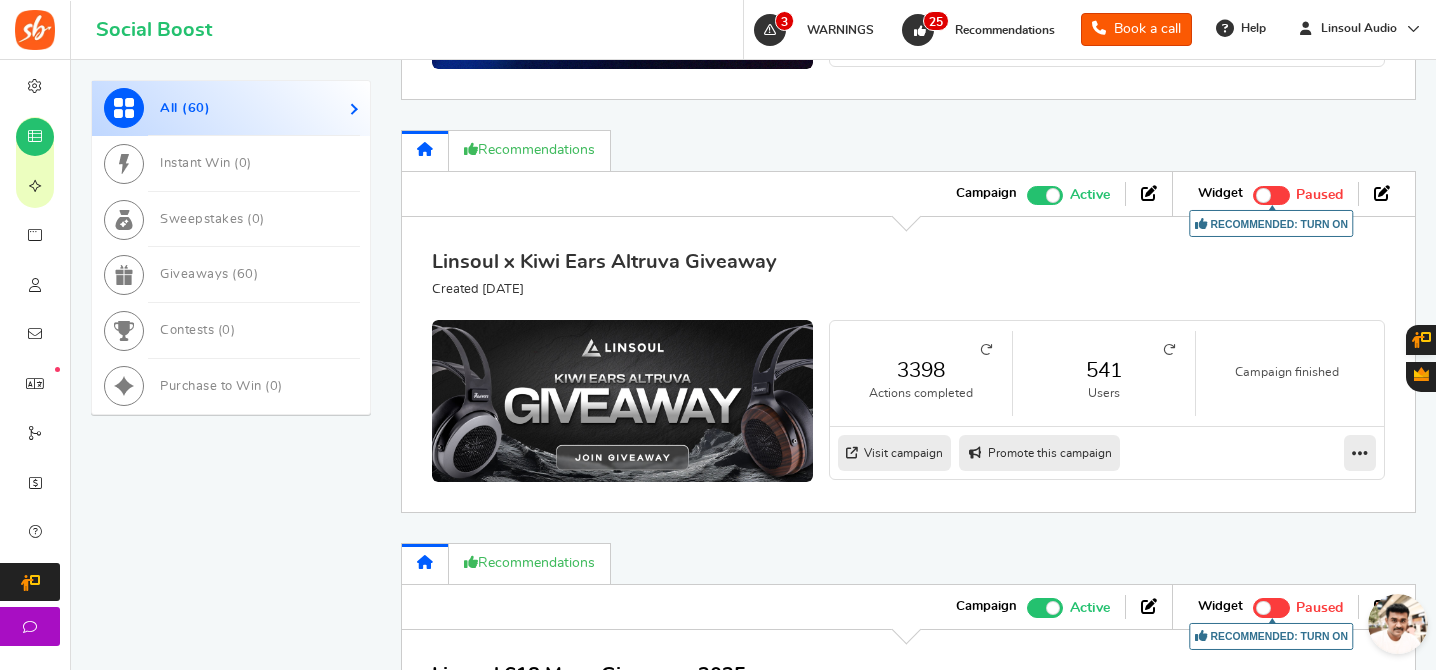click on "Linsoul x Kiwi Ears Altruva Giveaway" at bounding box center (604, 262) 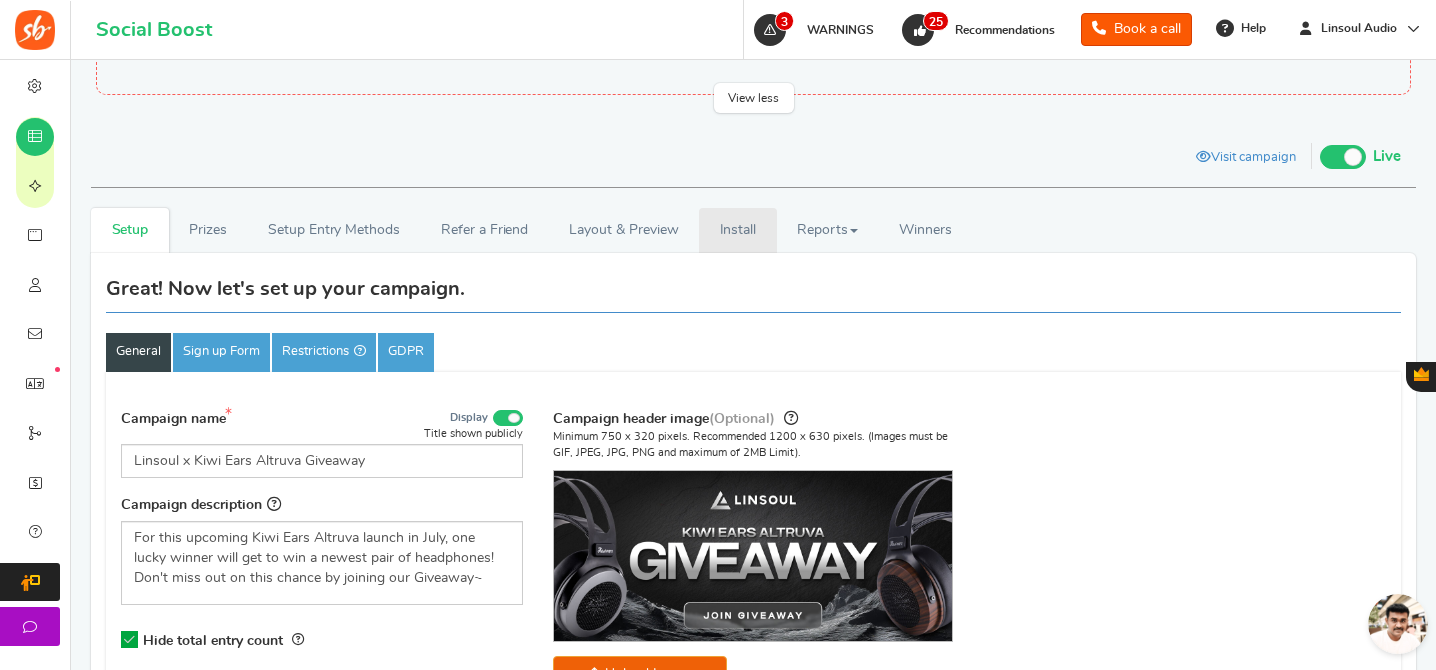 scroll, scrollTop: 169, scrollLeft: 0, axis: vertical 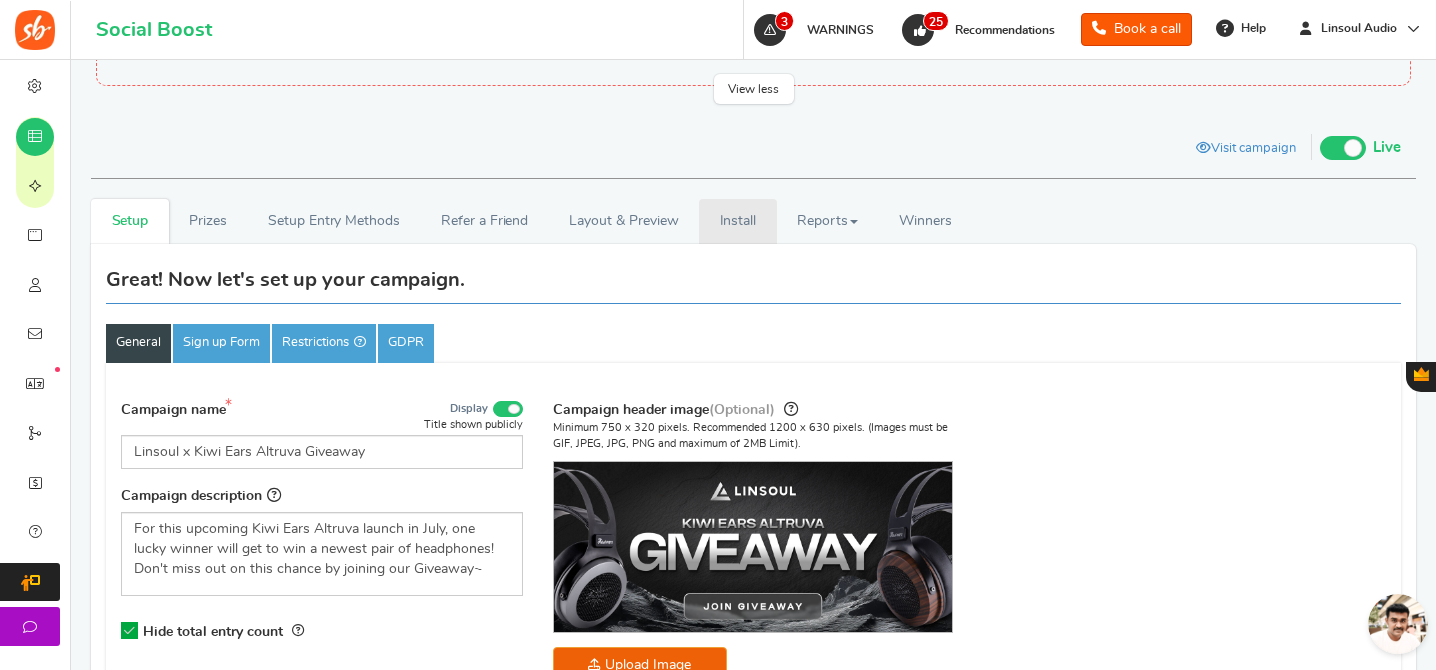 click on "Install" at bounding box center [738, 221] 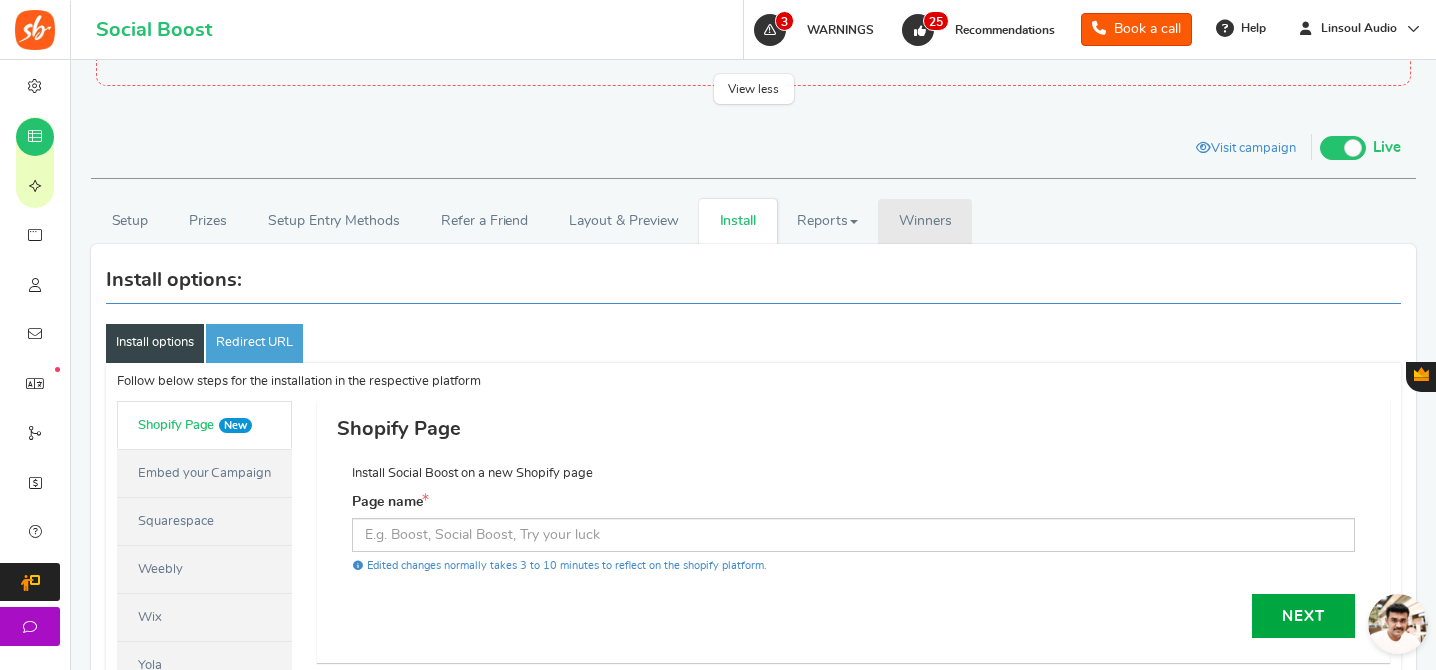 click on "Winners" at bounding box center [925, 221] 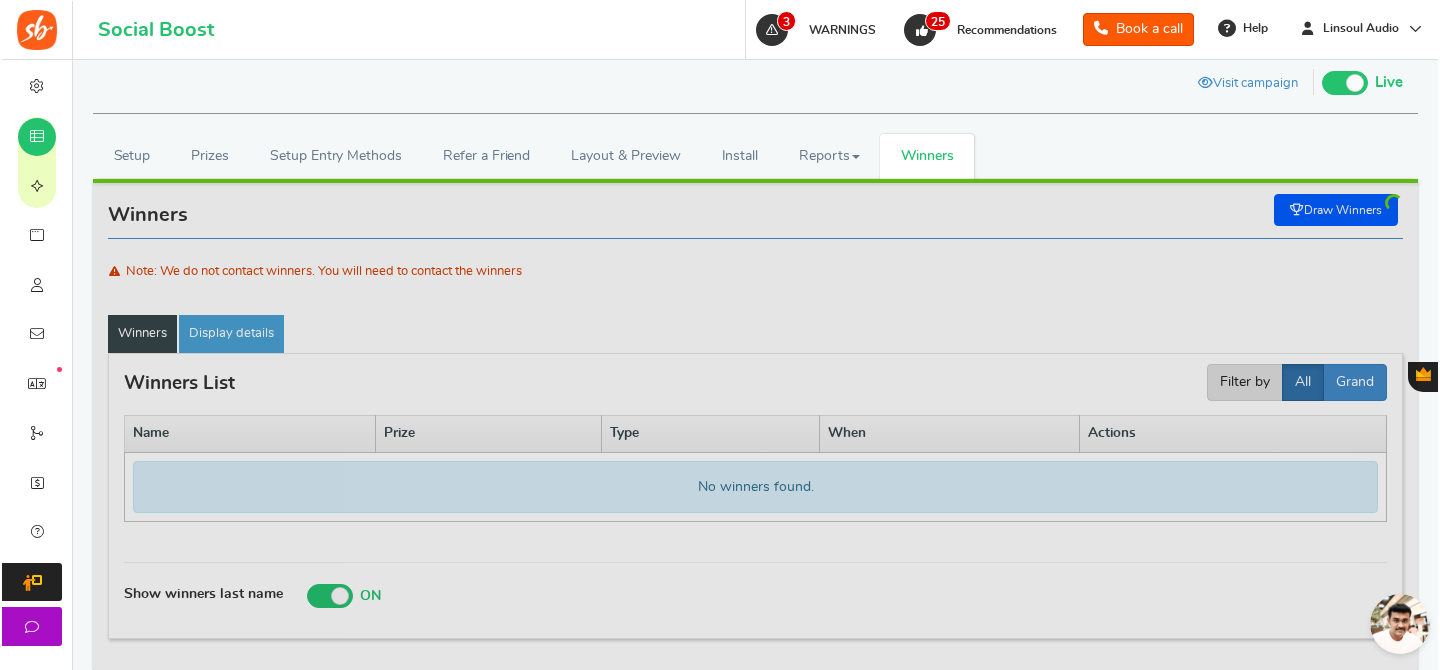 scroll, scrollTop: 235, scrollLeft: 0, axis: vertical 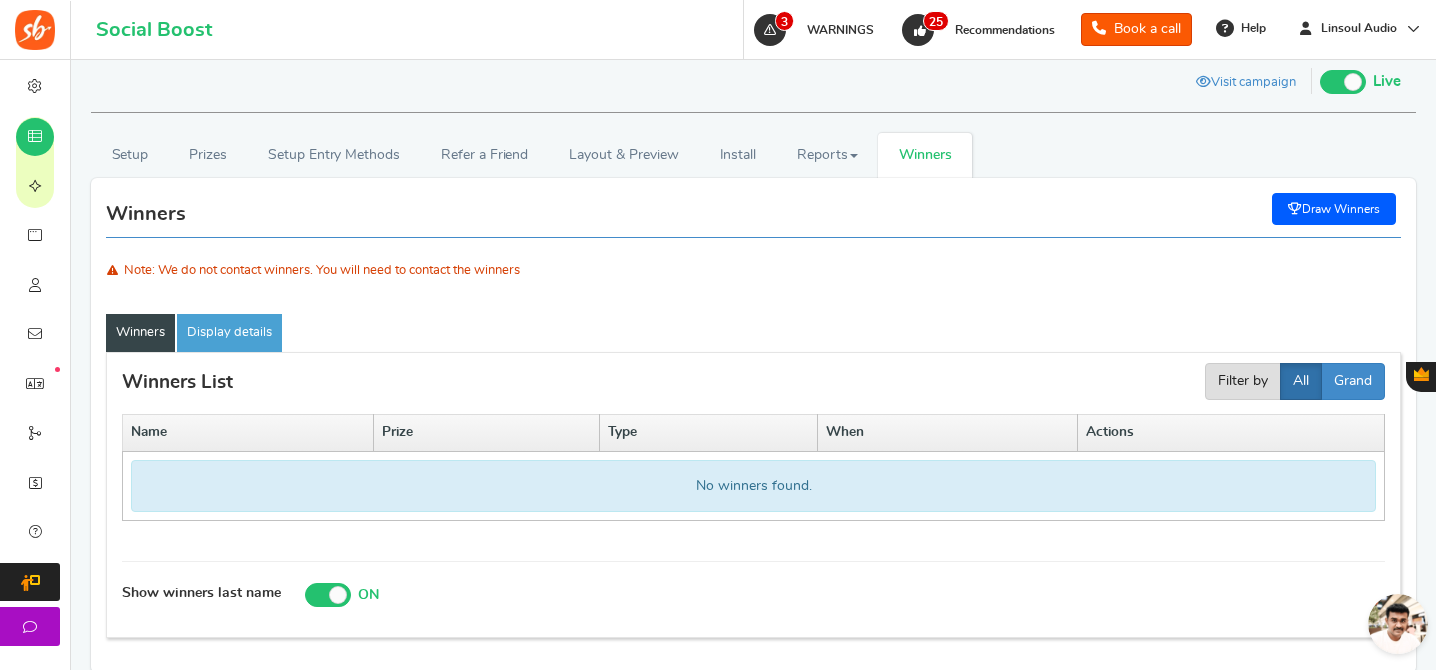 click on "Draw Winners" at bounding box center [1334, 209] 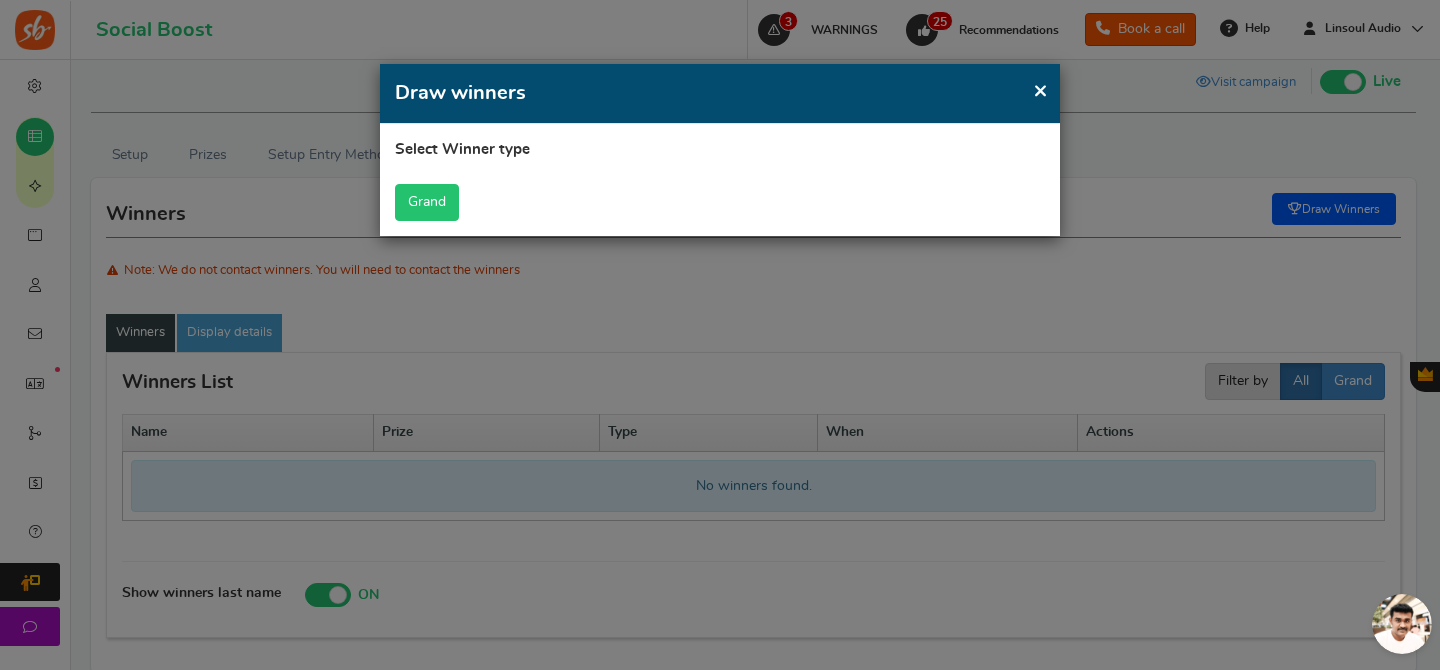 click on "Grand" at bounding box center [427, 202] 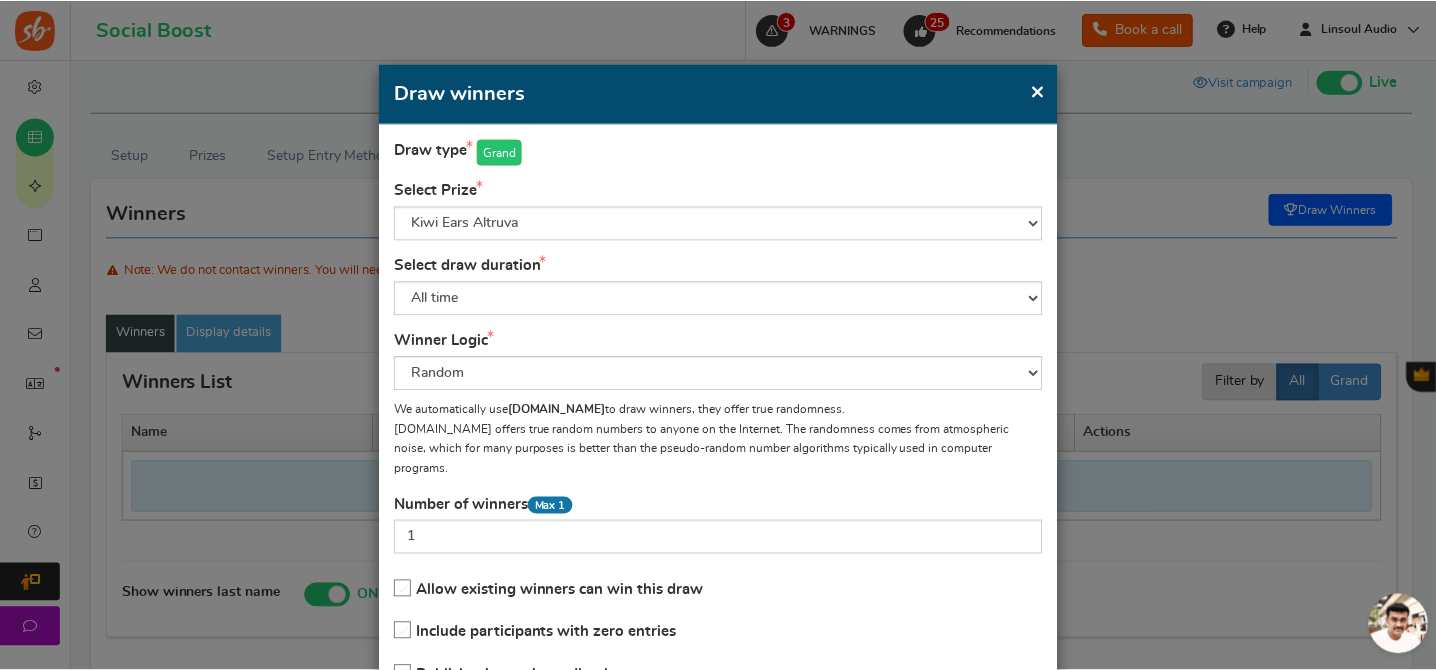 scroll, scrollTop: 141, scrollLeft: 0, axis: vertical 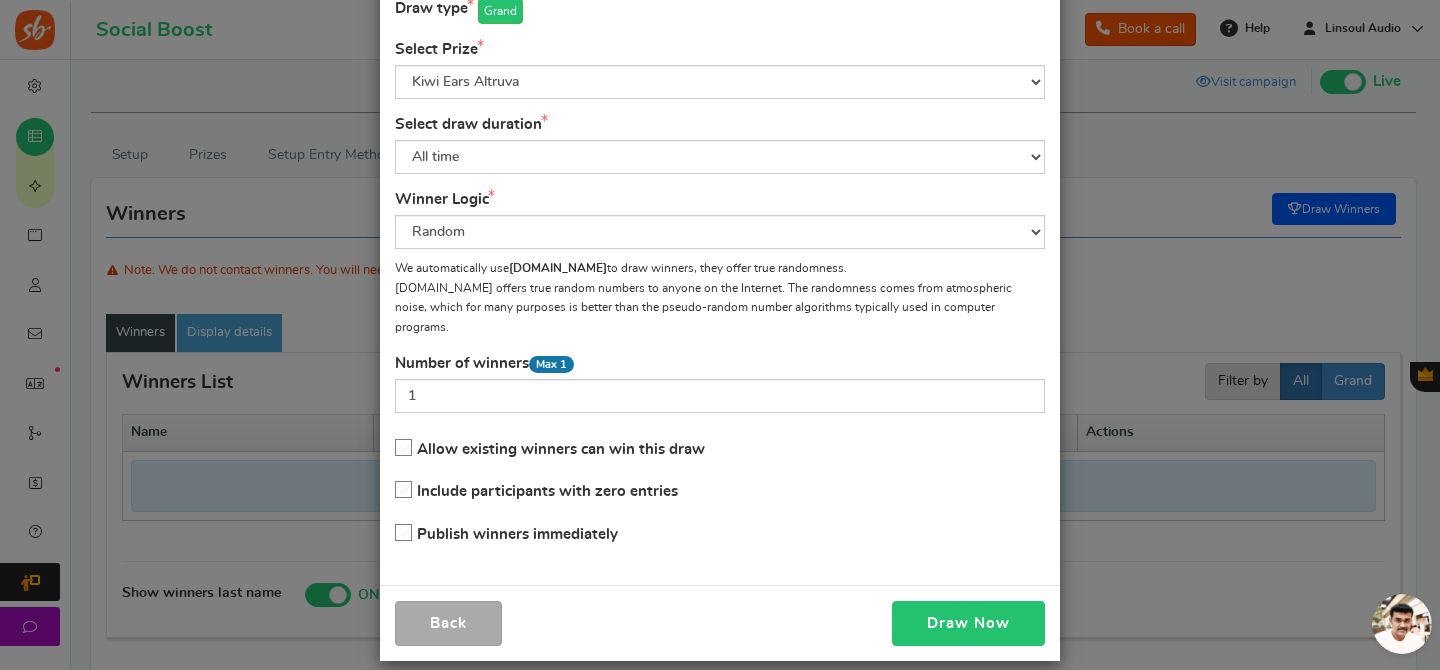 click on "Draw Now" at bounding box center [968, 623] 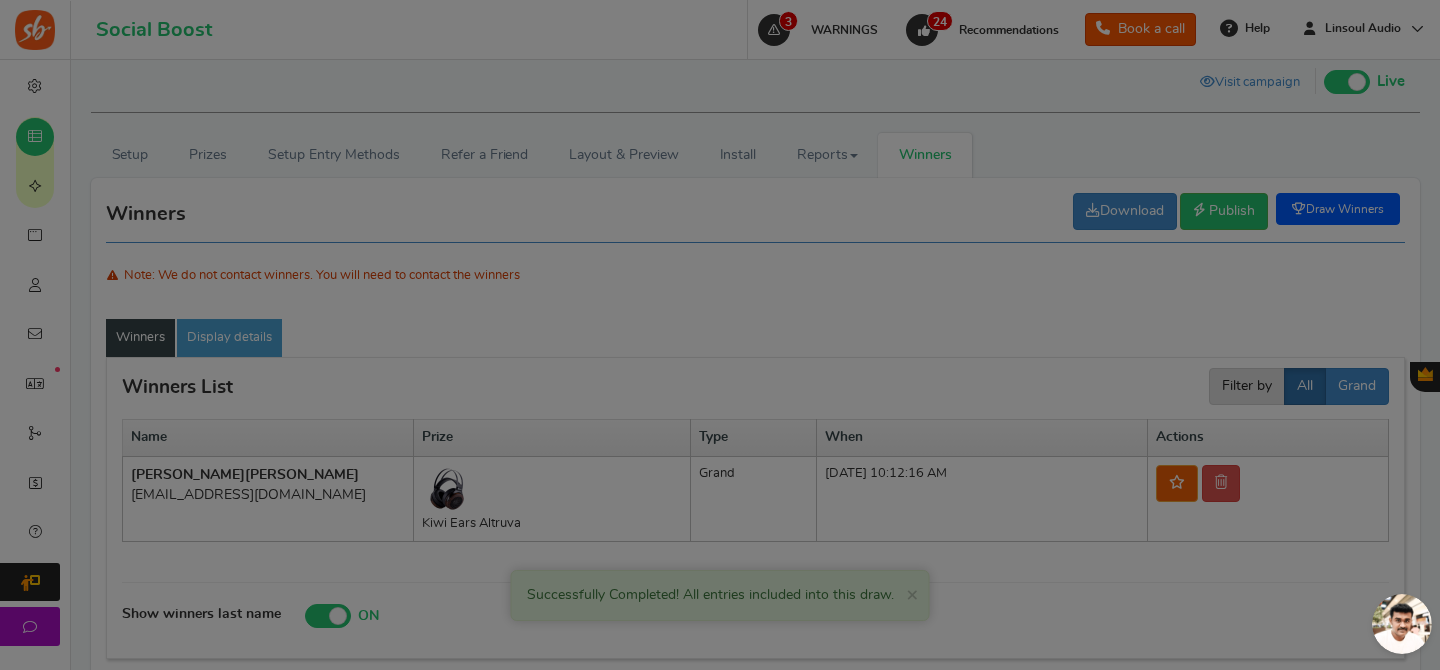 scroll, scrollTop: 107, scrollLeft: 0, axis: vertical 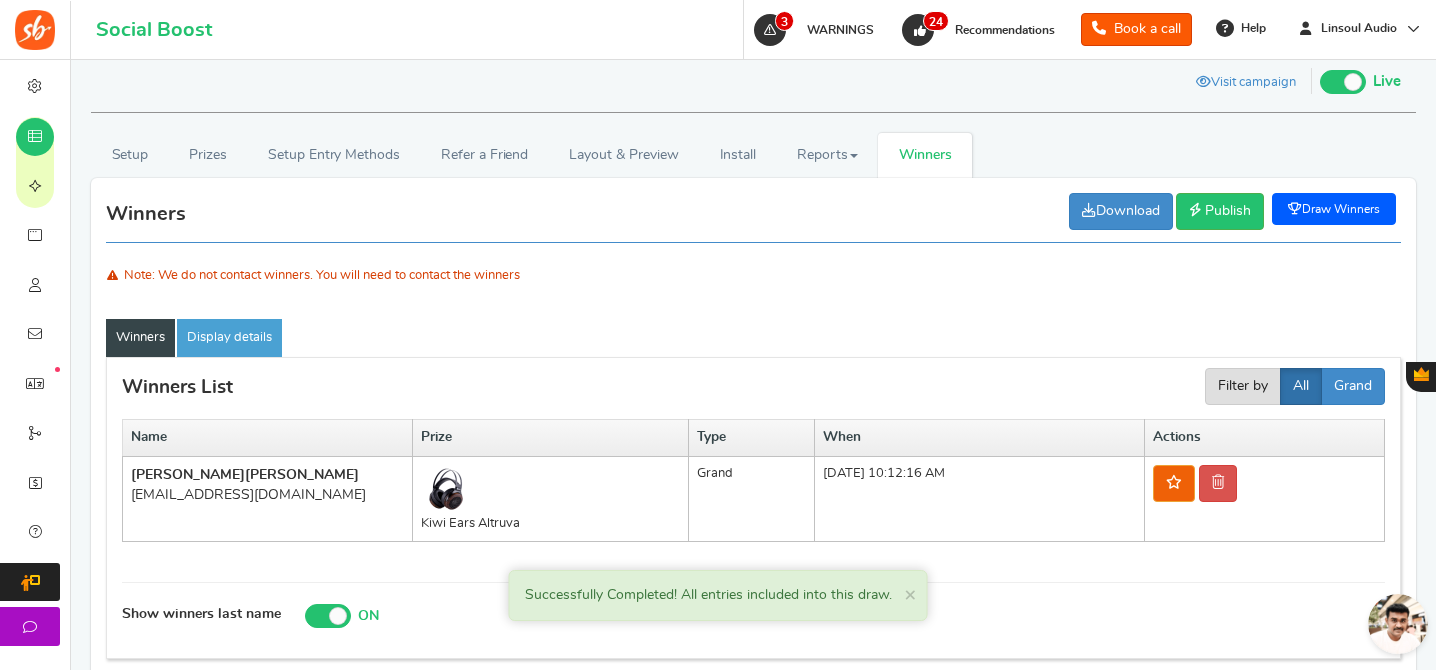 click on "[EMAIL_ADDRESS][DOMAIN_NAME]" at bounding box center (267, 495) 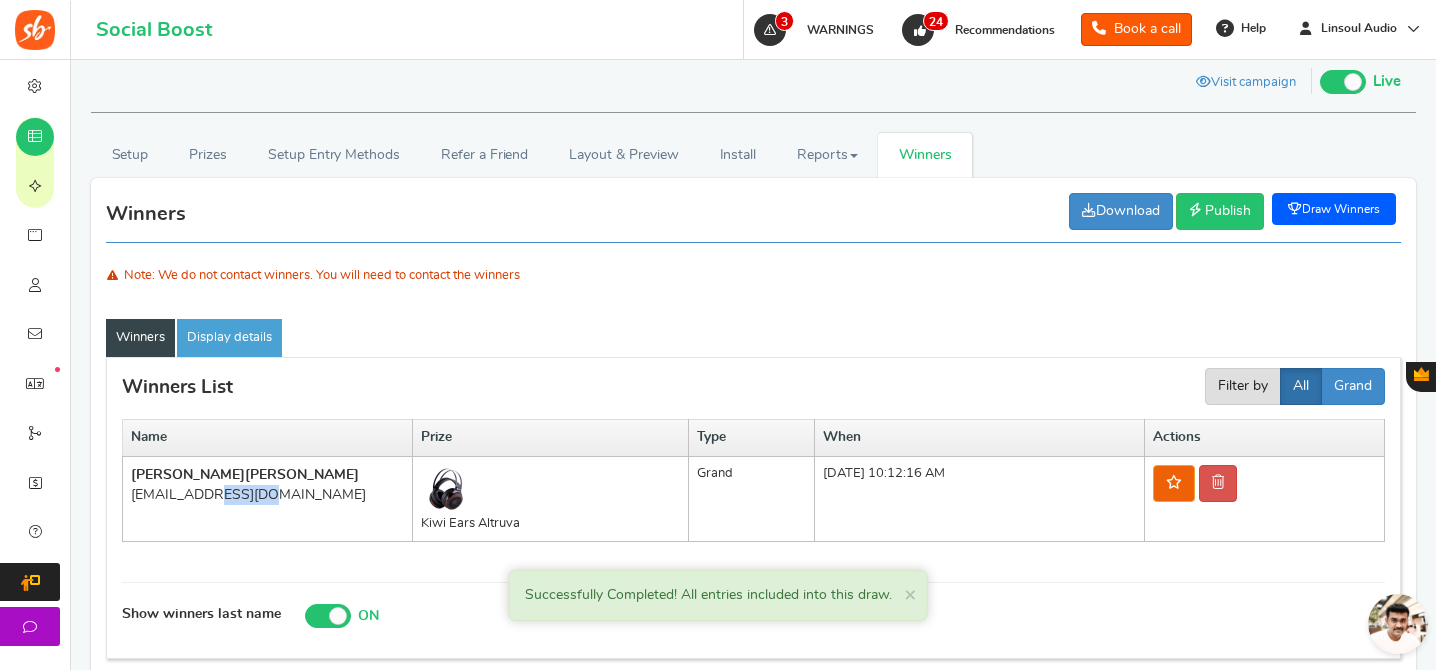 click on "[EMAIL_ADDRESS][DOMAIN_NAME]" at bounding box center [267, 495] 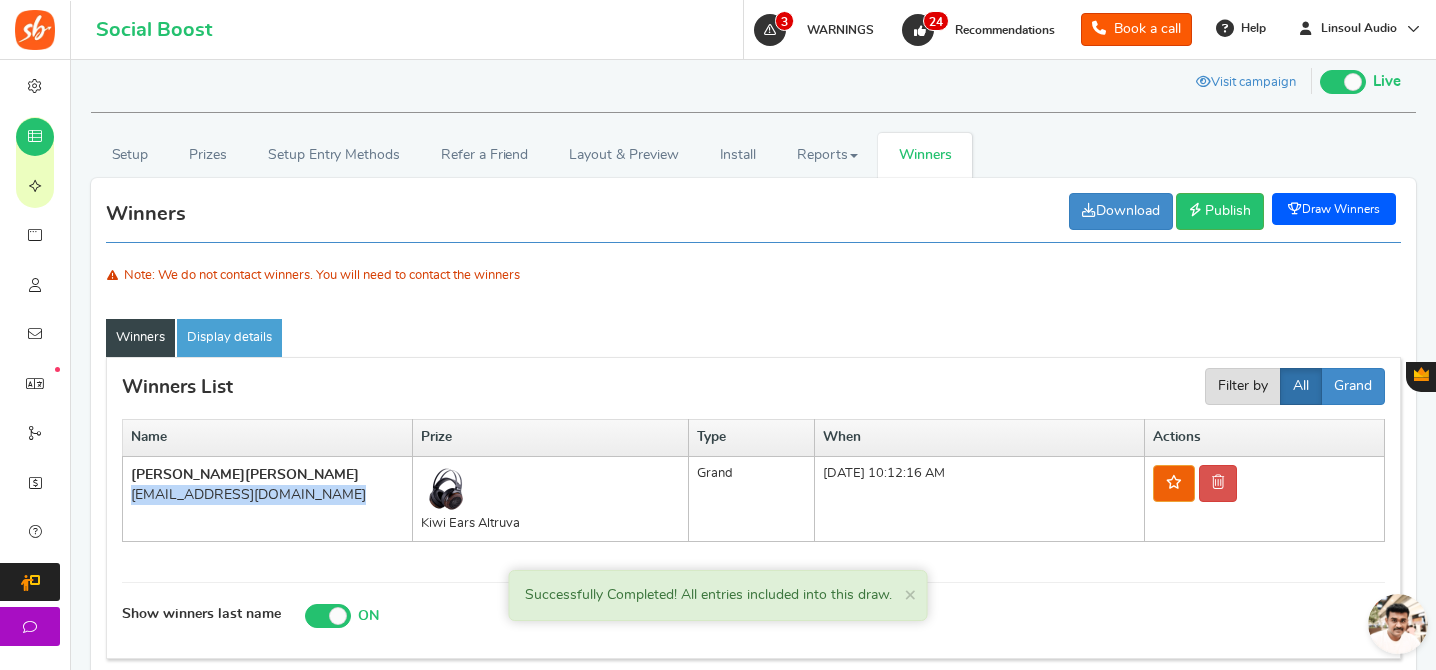 copy on "[EMAIL_ADDRESS][DOMAIN_NAME]" 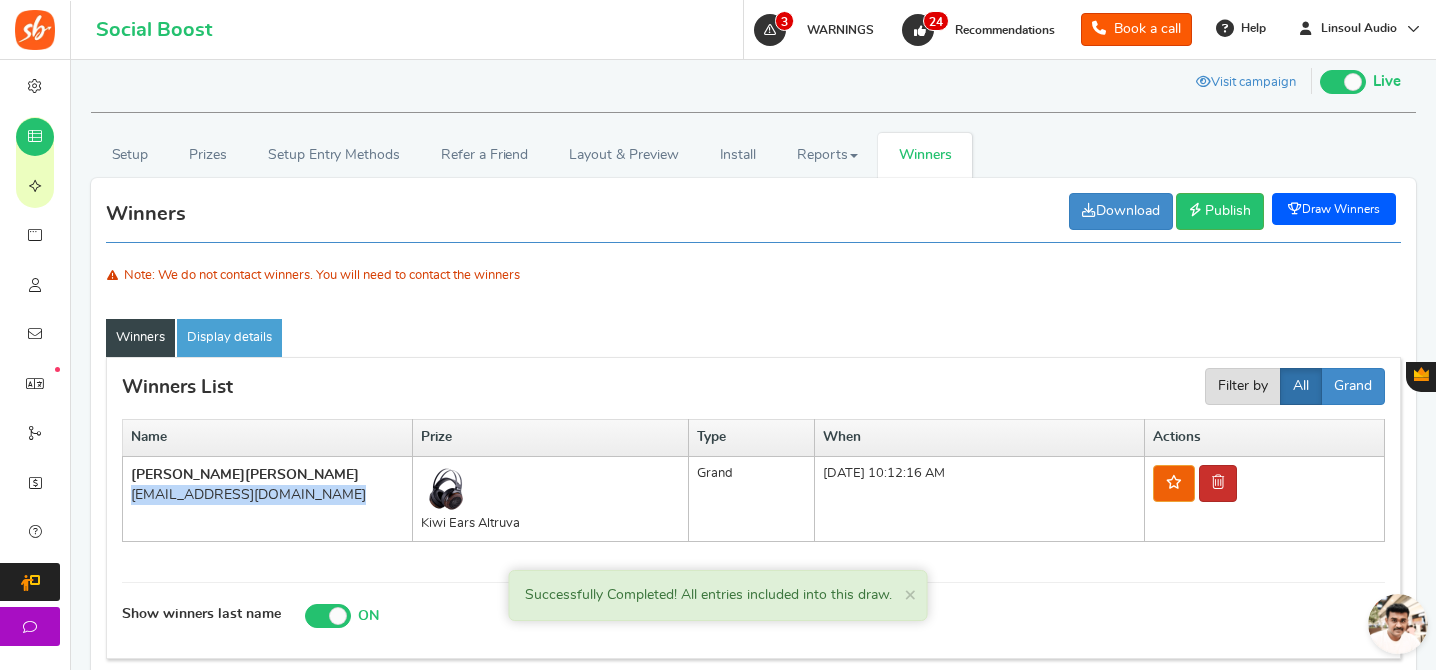 click at bounding box center [1218, 482] 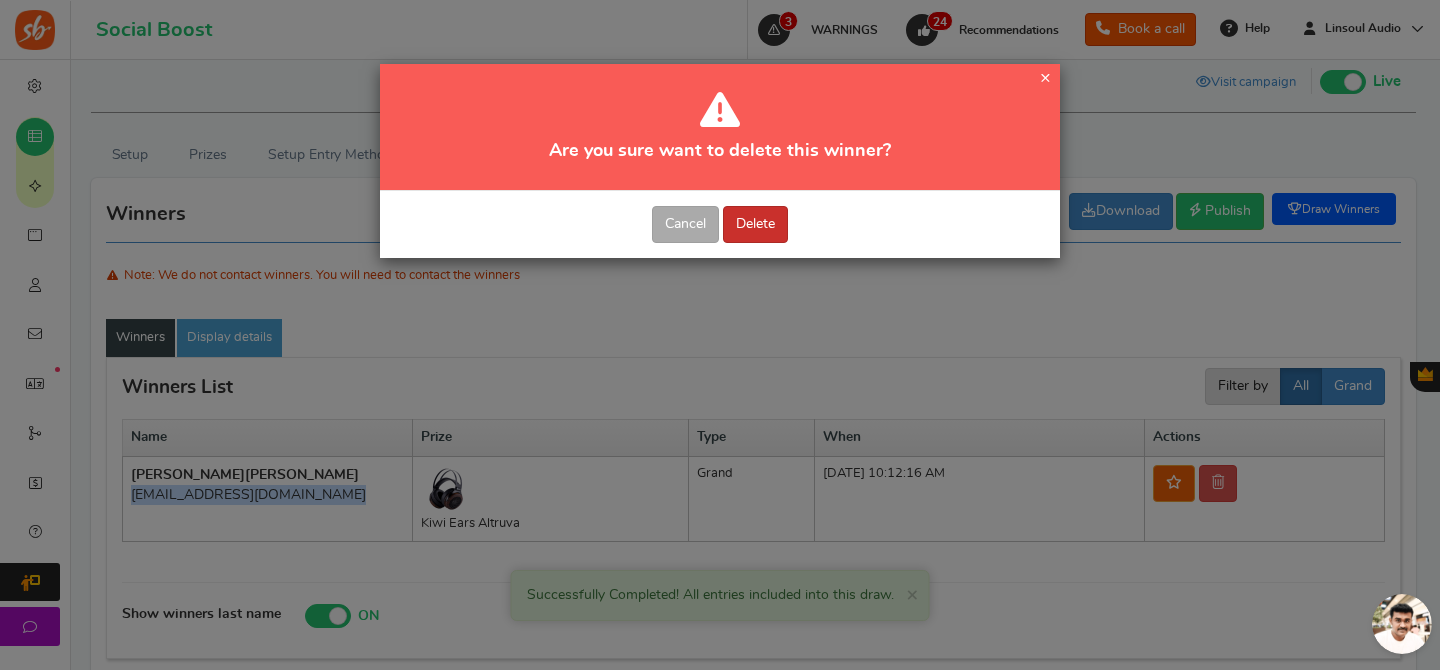 click on "Delete" at bounding box center [755, 224] 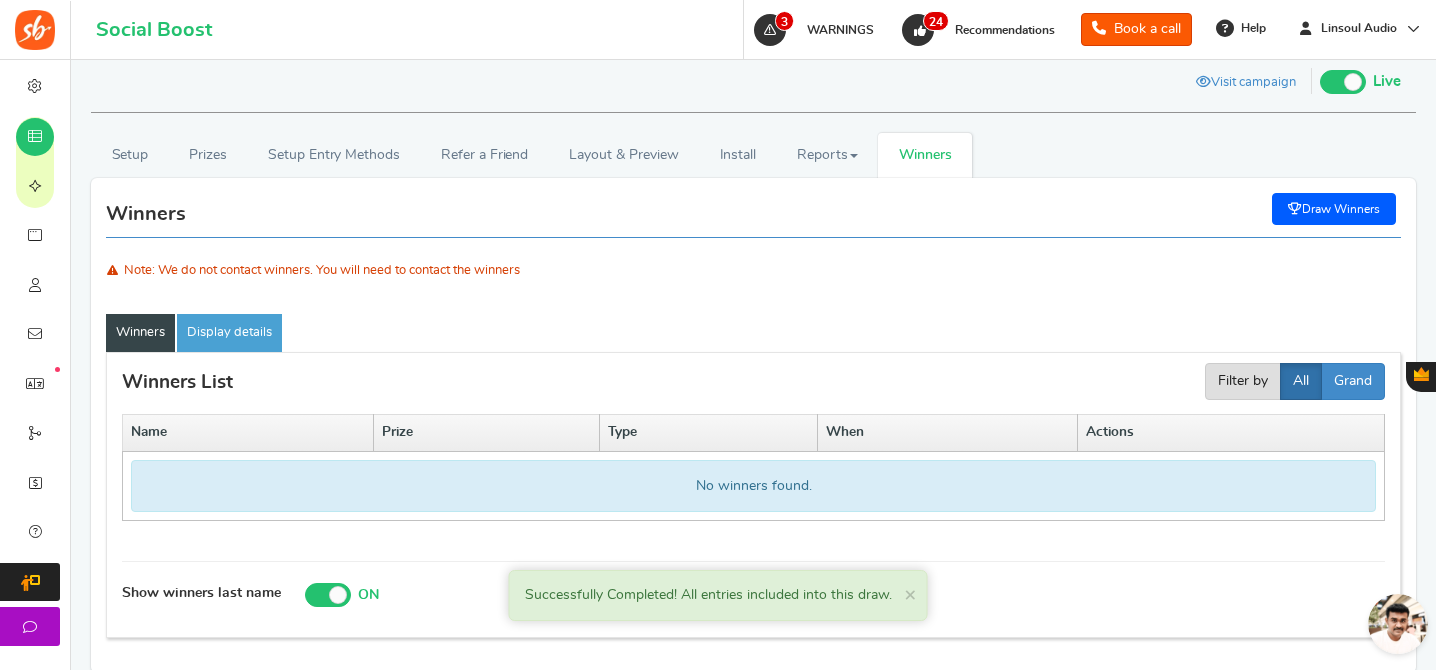 click on "Draw Winners" at bounding box center (1334, 209) 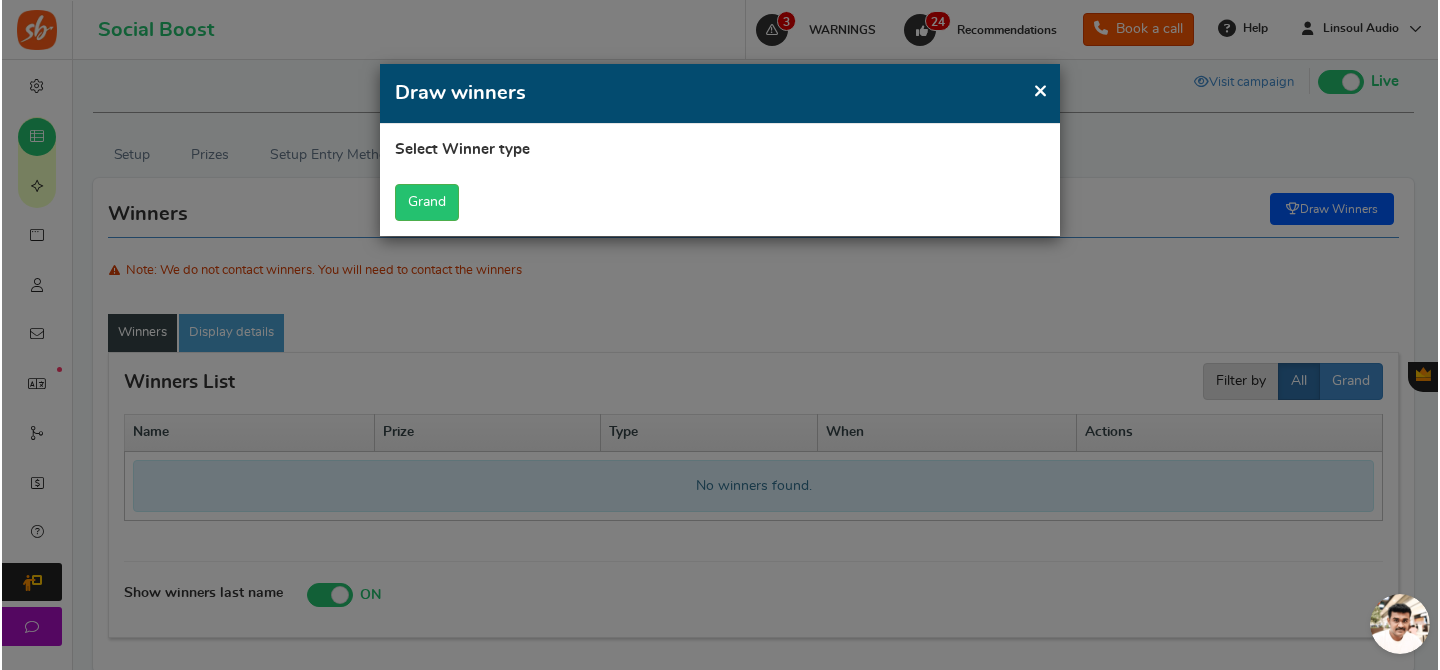 scroll, scrollTop: 0, scrollLeft: 0, axis: both 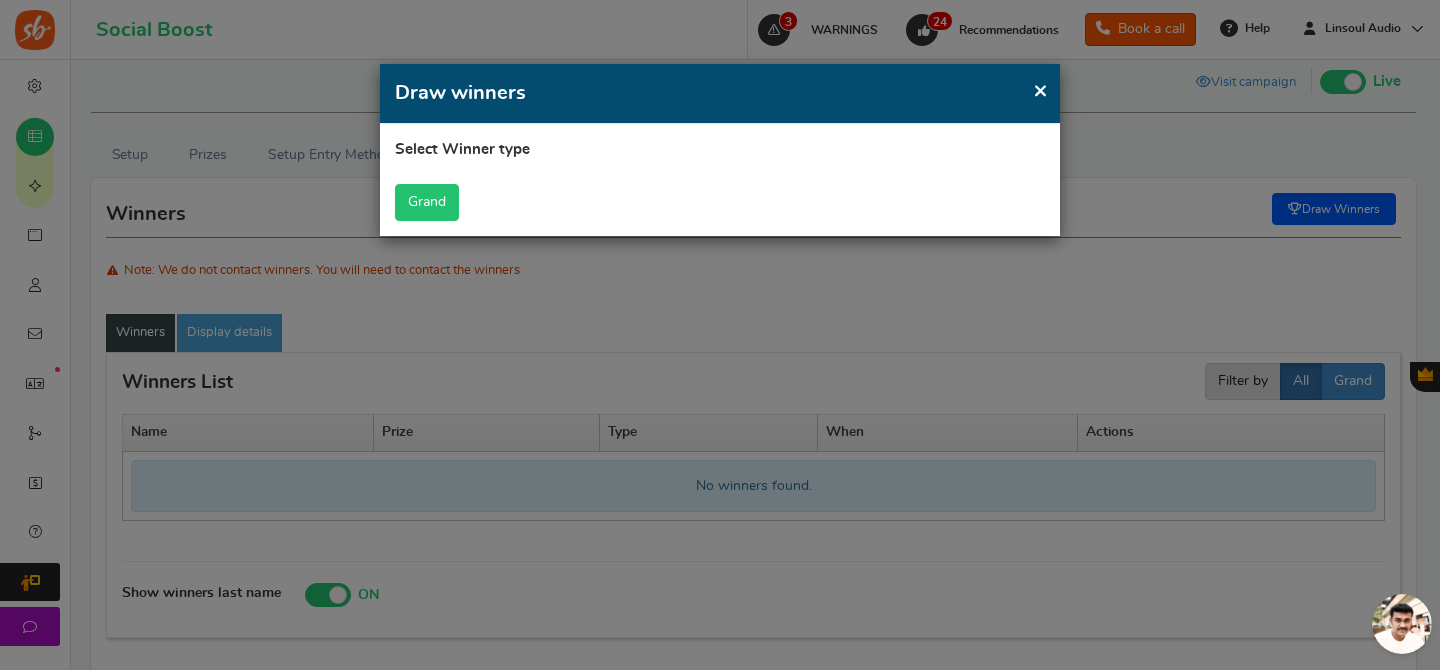 click on "Grand" at bounding box center (427, 202) 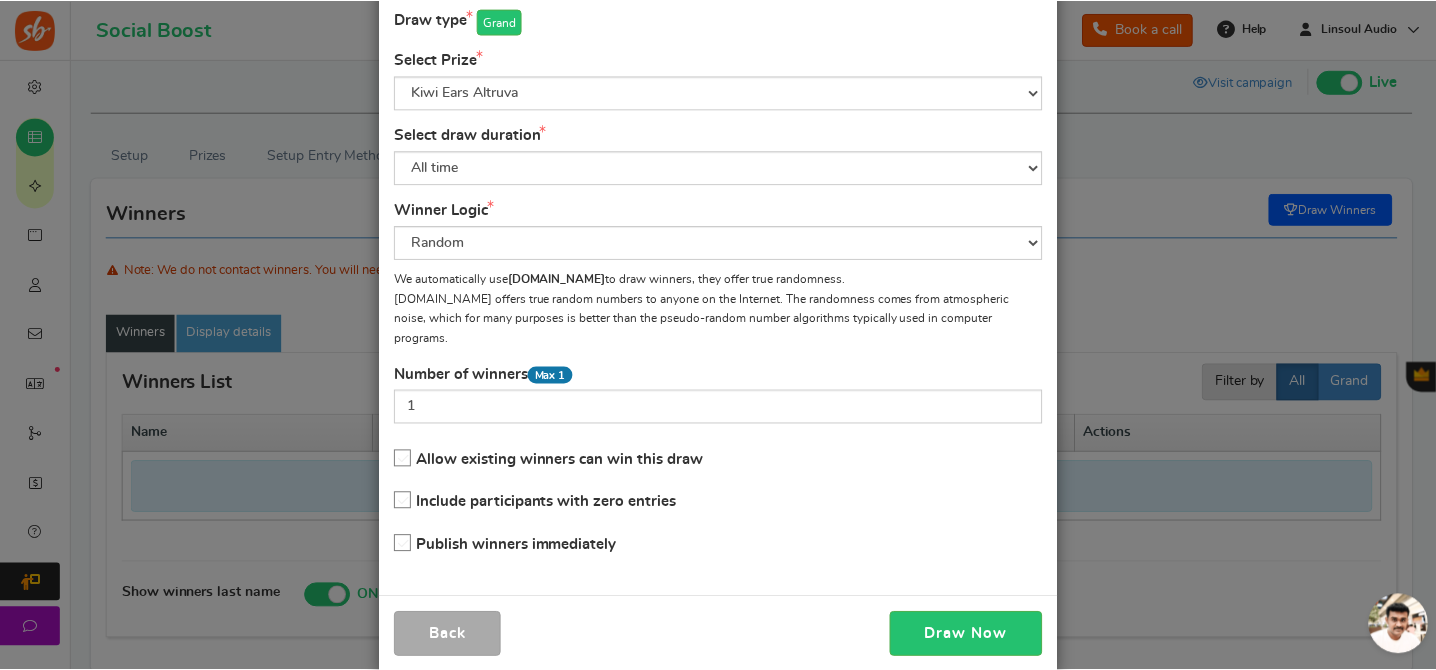 scroll, scrollTop: 141, scrollLeft: 0, axis: vertical 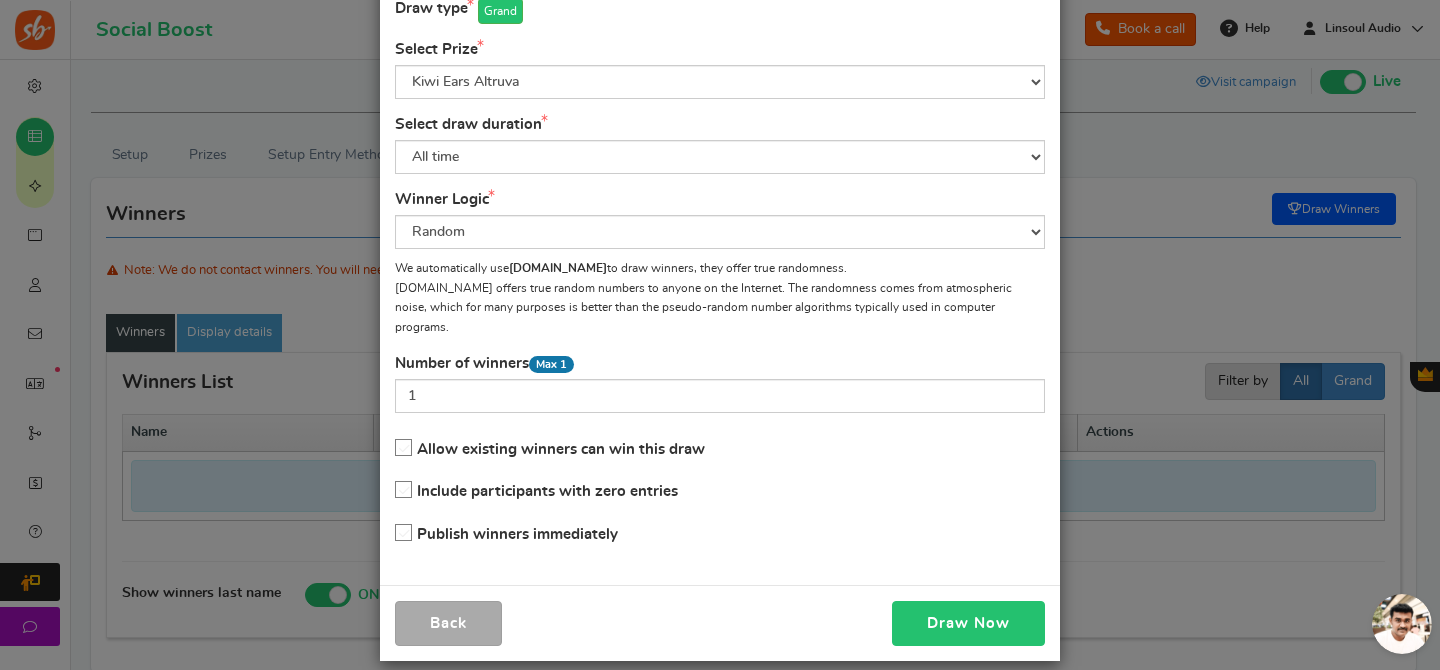 click on "Draw Now" at bounding box center [968, 623] 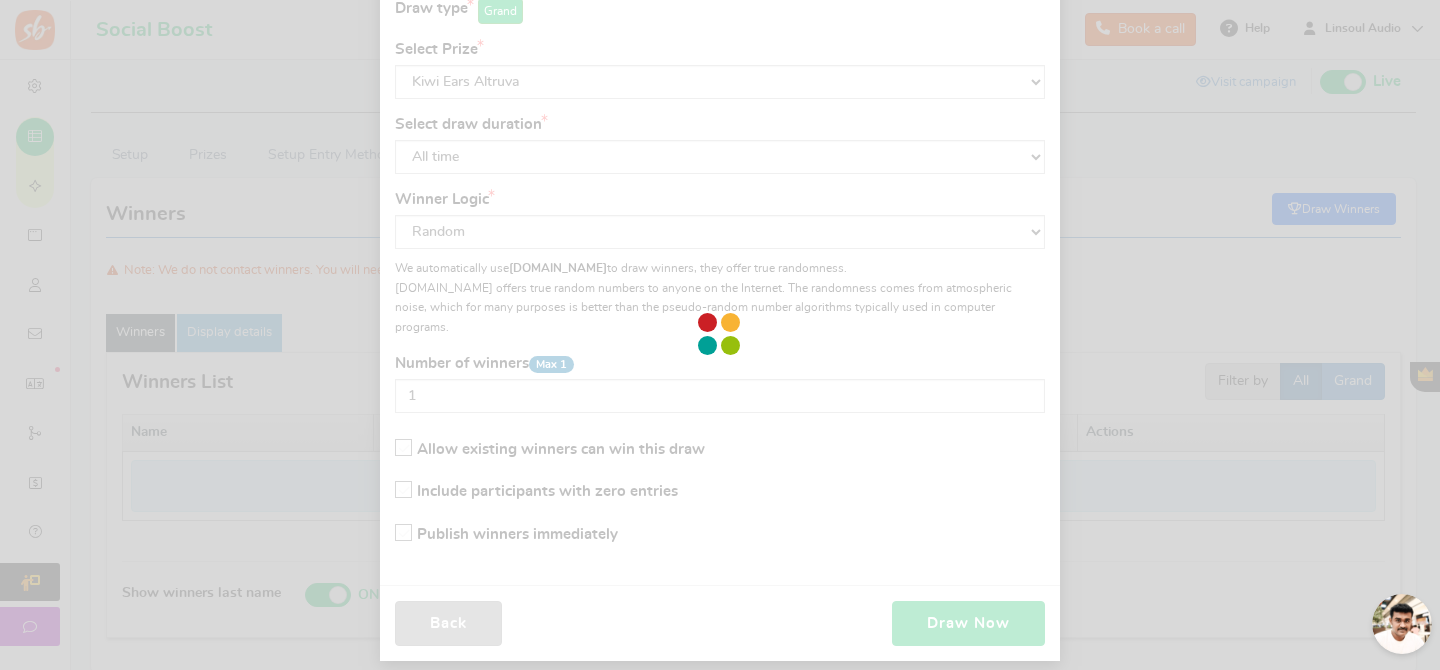scroll, scrollTop: 107, scrollLeft: 0, axis: vertical 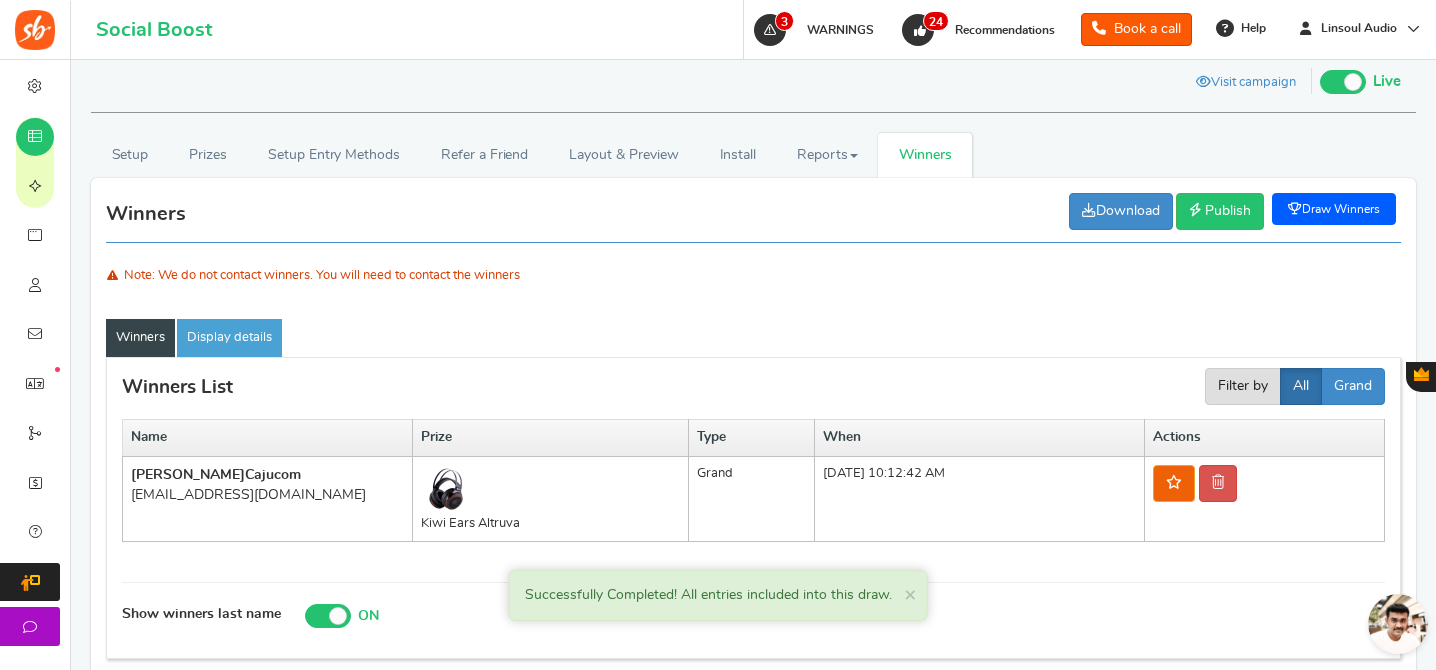 click on "[EMAIL_ADDRESS][DOMAIN_NAME]" at bounding box center [267, 495] 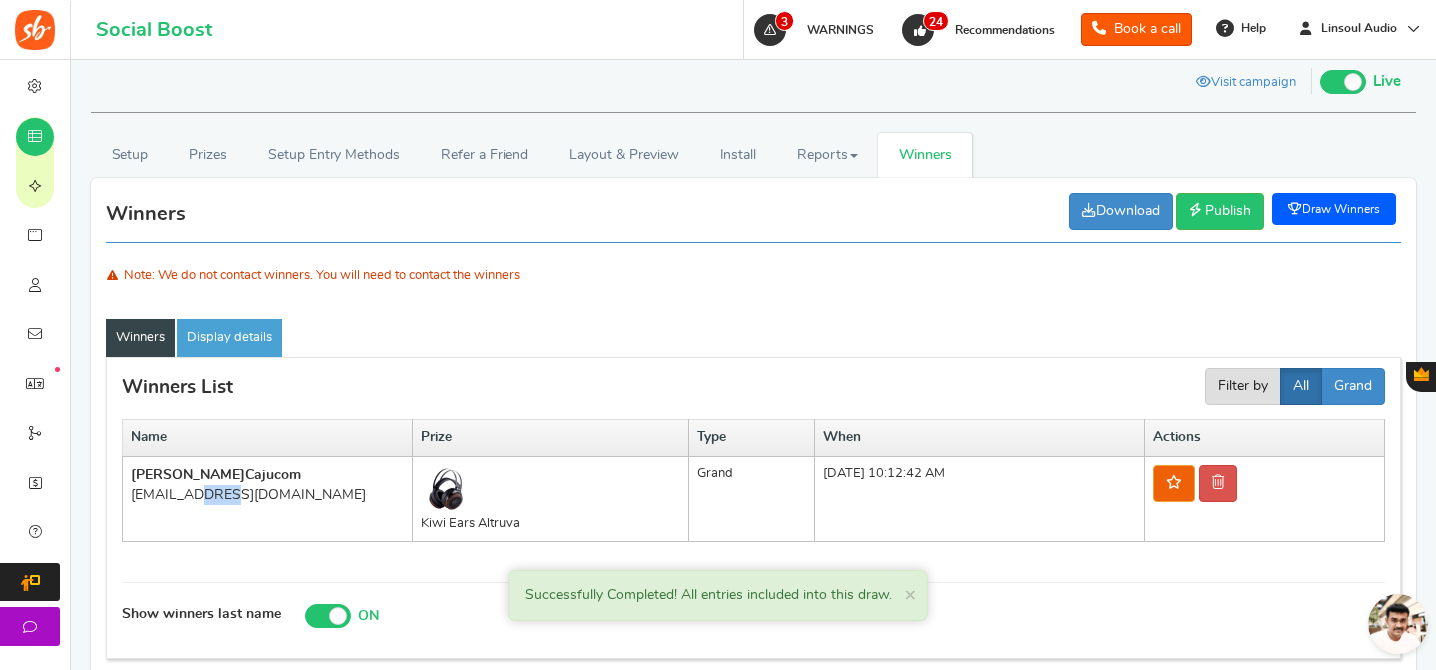 click on "[EMAIL_ADDRESS][DOMAIN_NAME]" at bounding box center (267, 495) 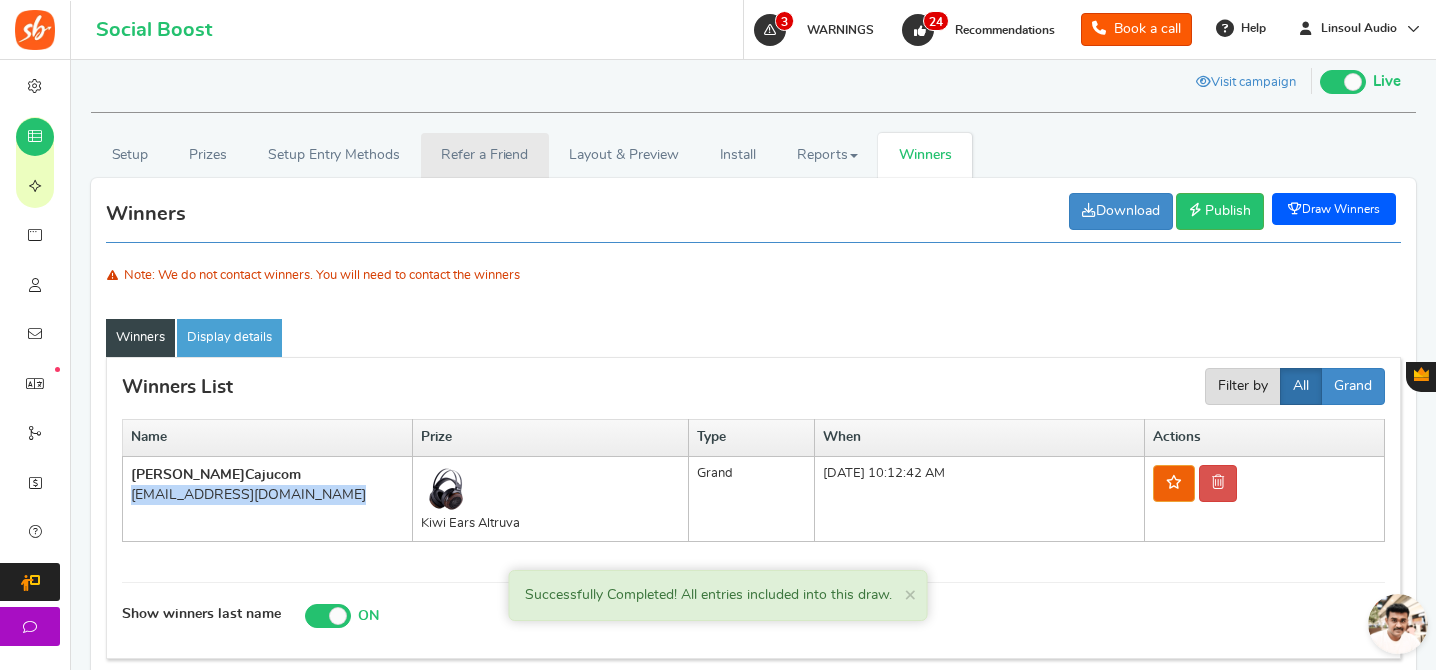 copy on "[EMAIL_ADDRESS][DOMAIN_NAME]" 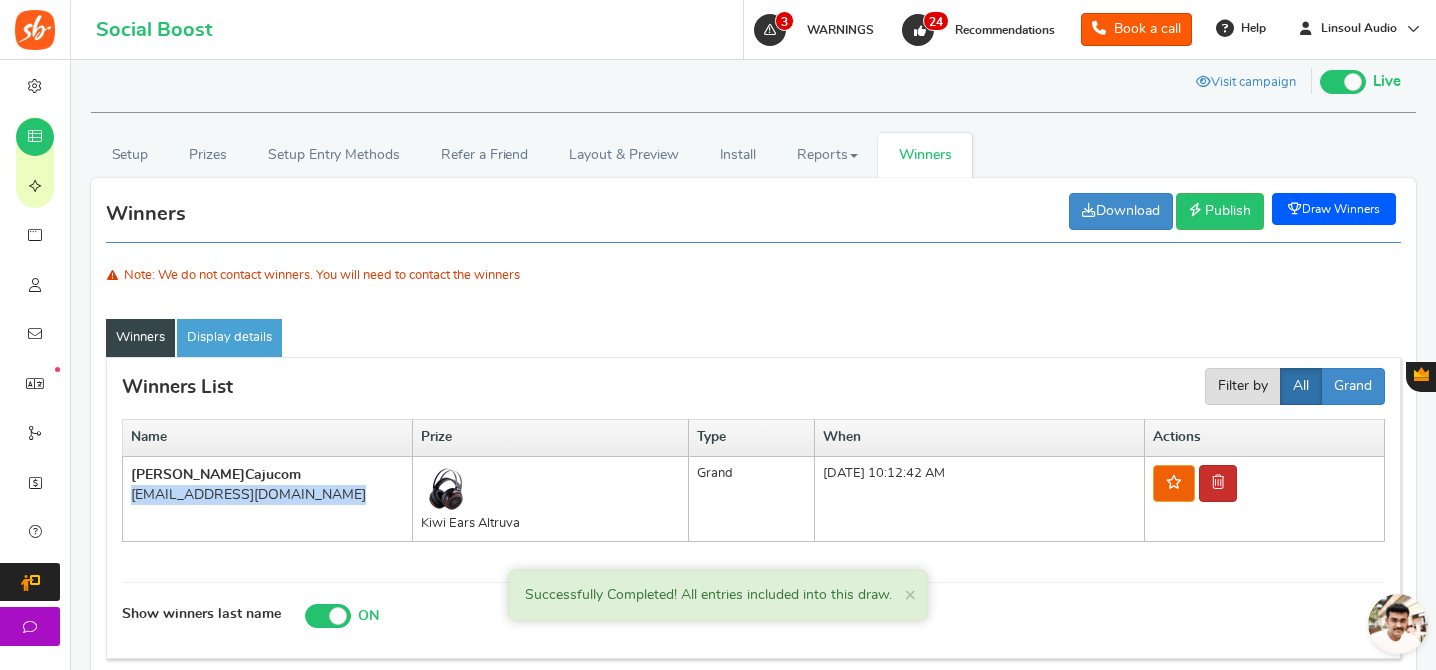 click at bounding box center [1218, 482] 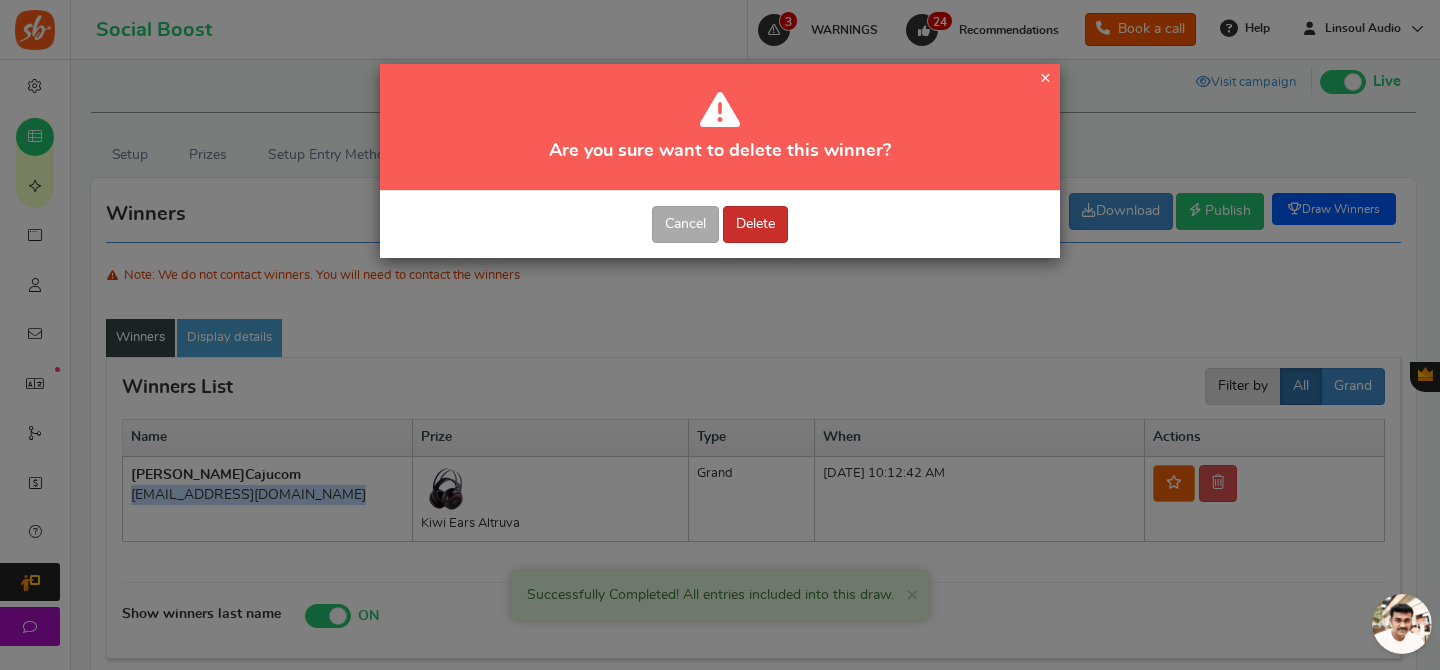 click on "Delete" at bounding box center (755, 224) 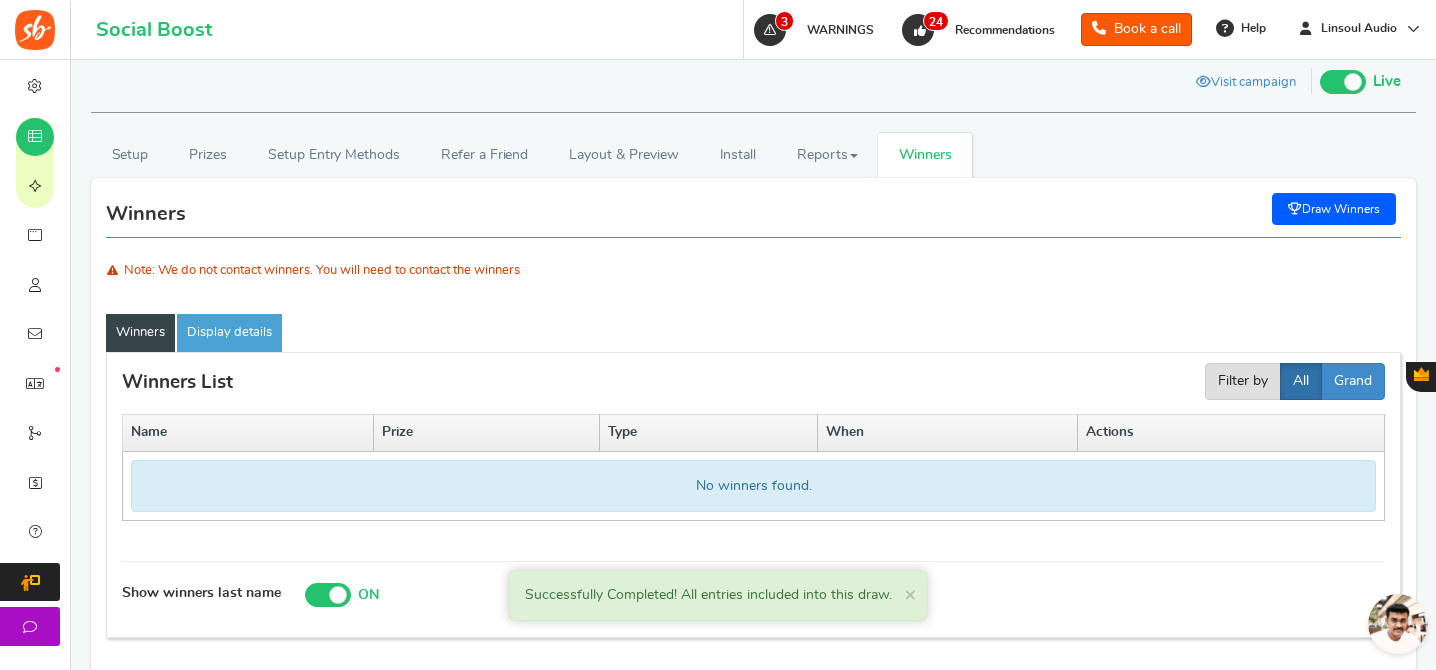 click on "Draw Winners" at bounding box center [1334, 209] 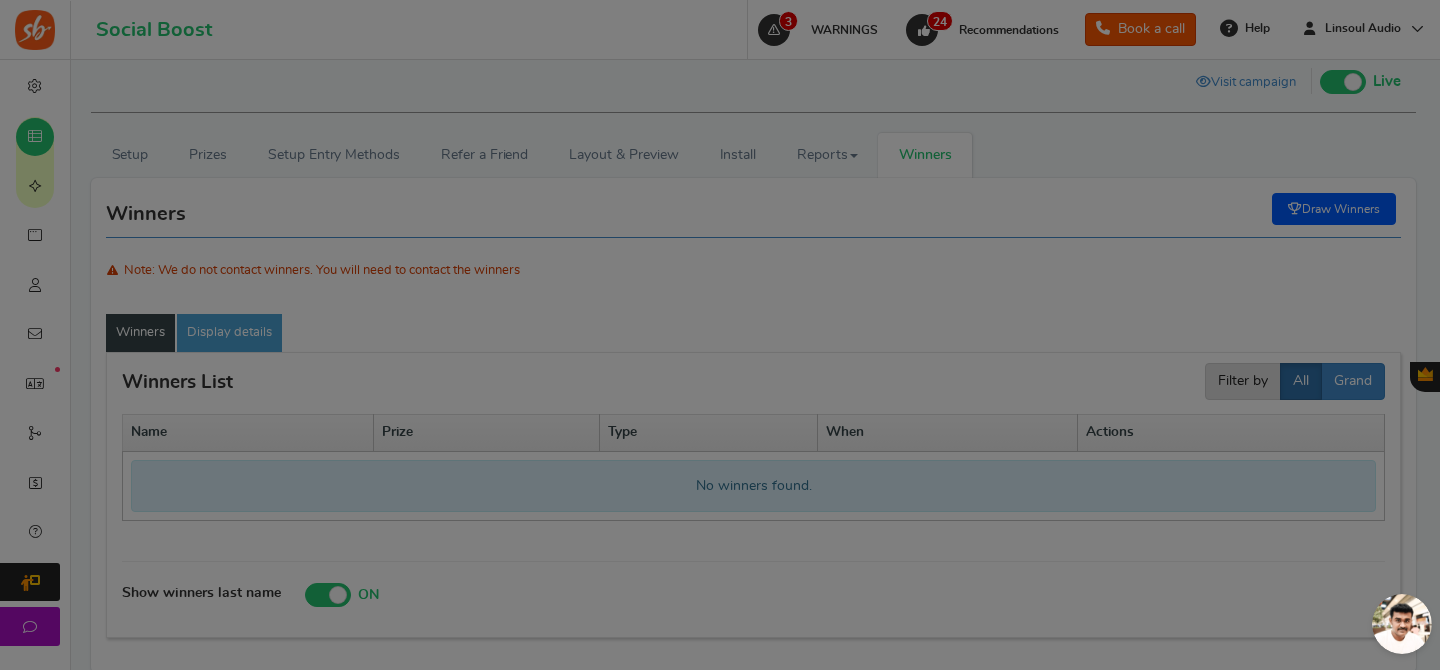scroll, scrollTop: 0, scrollLeft: 0, axis: both 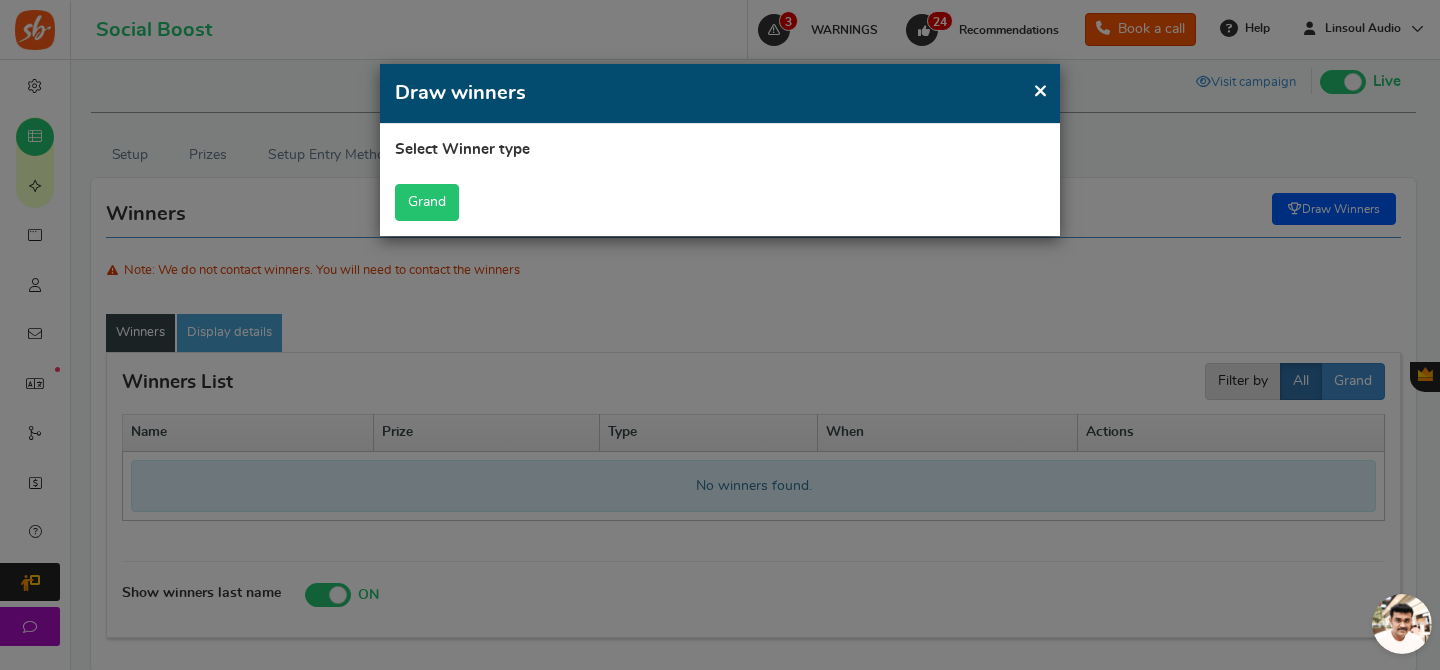 click on "Grand" at bounding box center (427, 202) 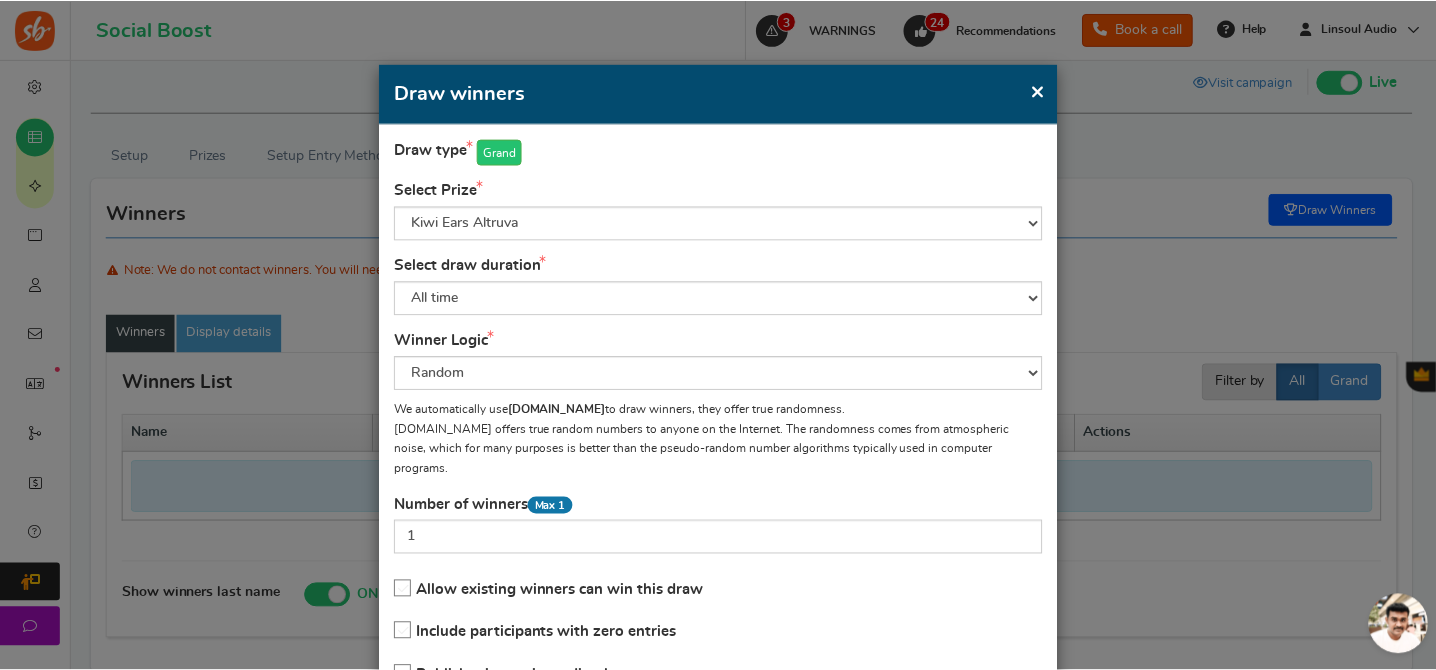 scroll, scrollTop: 141, scrollLeft: 0, axis: vertical 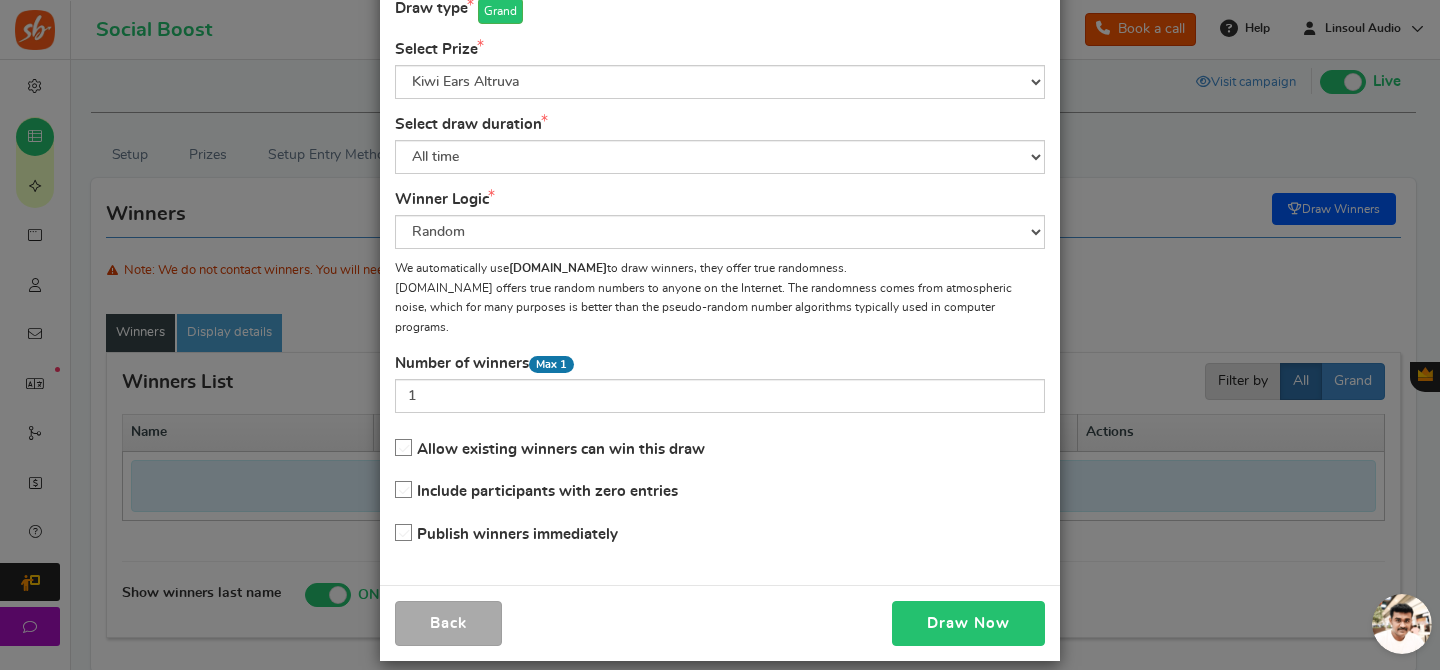 click on "Draw Now" at bounding box center [968, 623] 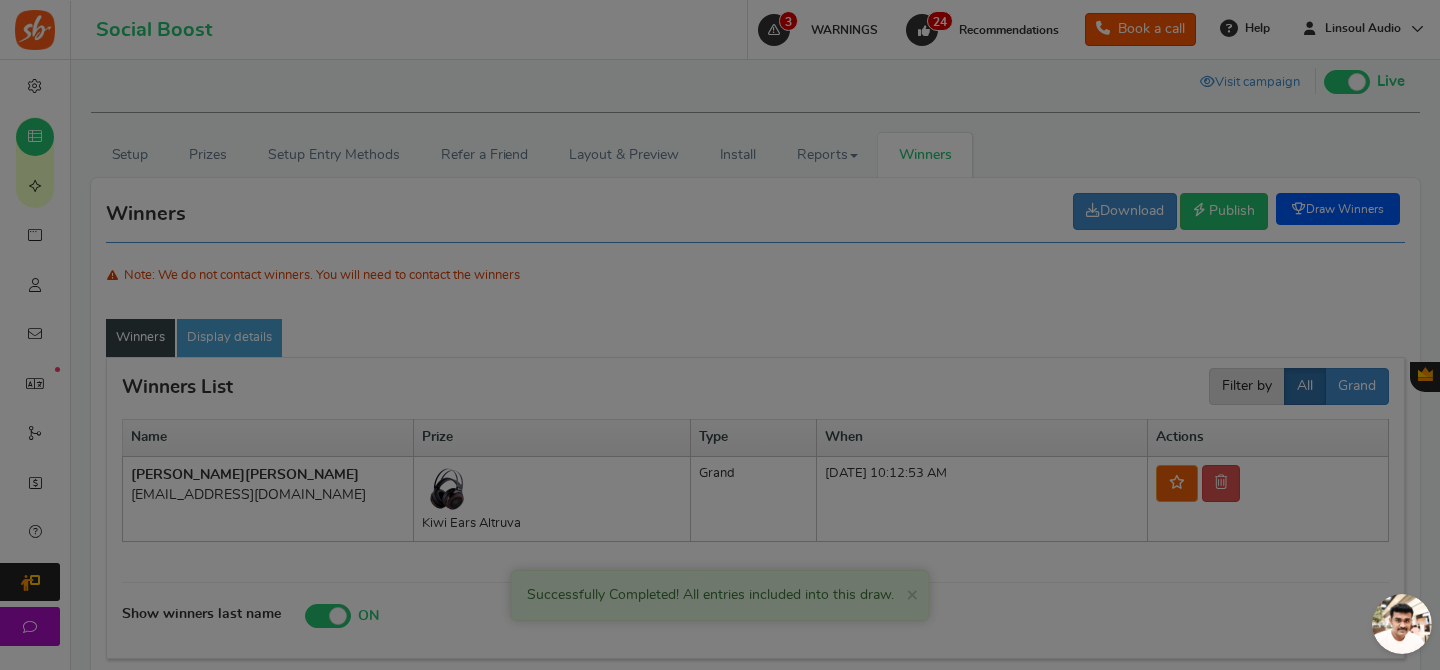 scroll, scrollTop: 107, scrollLeft: 0, axis: vertical 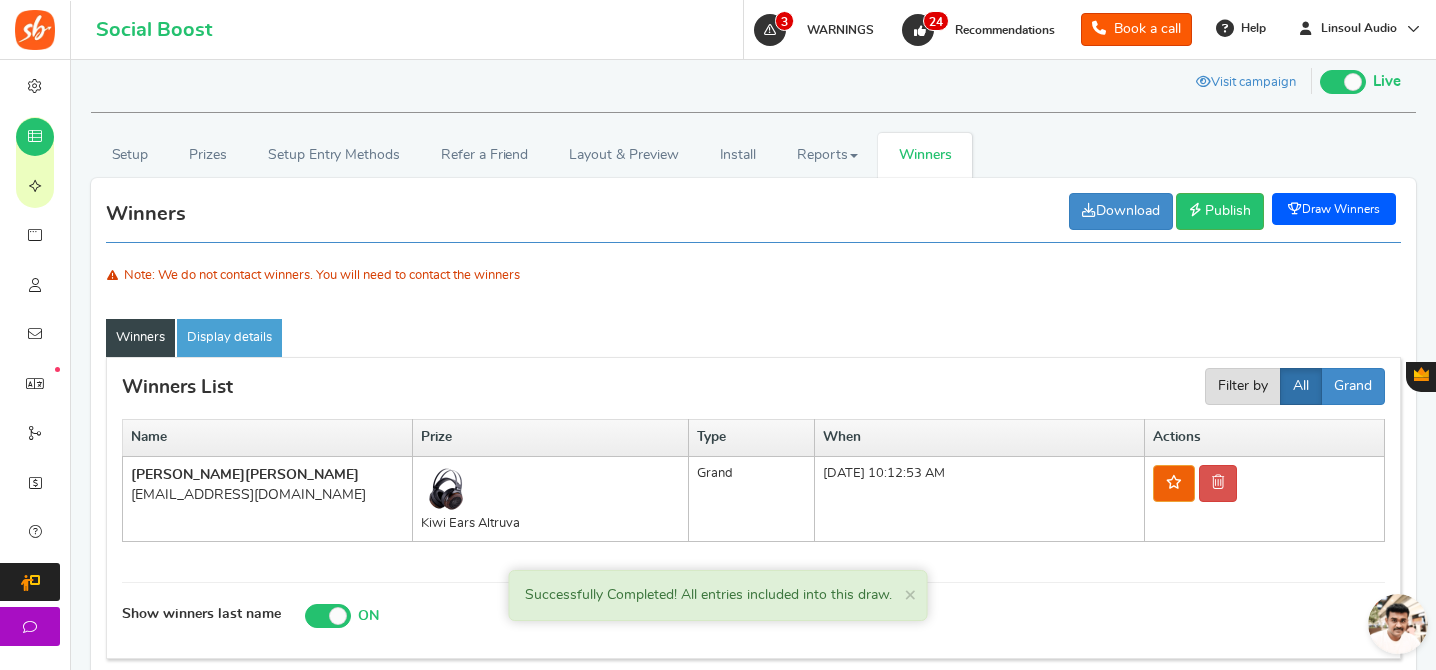 click on "[EMAIL_ADDRESS][DOMAIN_NAME]" at bounding box center [267, 495] 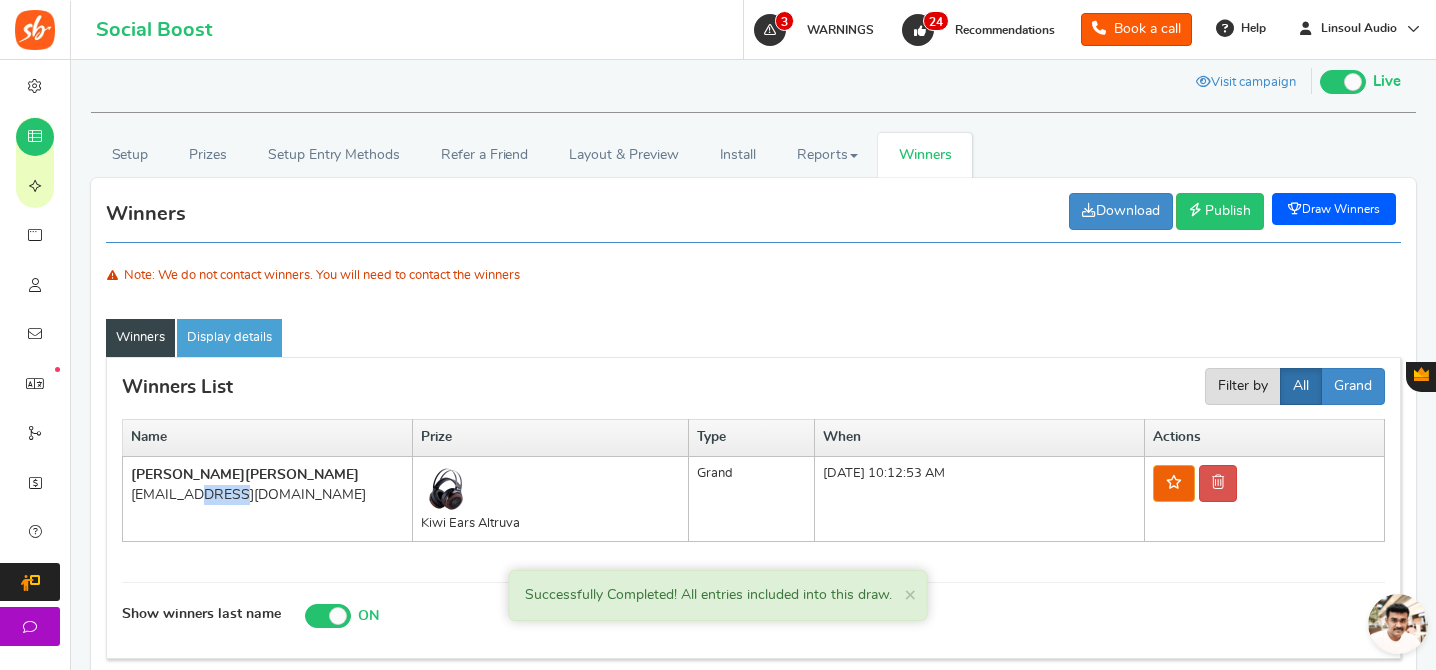 click on "[EMAIL_ADDRESS][DOMAIN_NAME]" at bounding box center (267, 495) 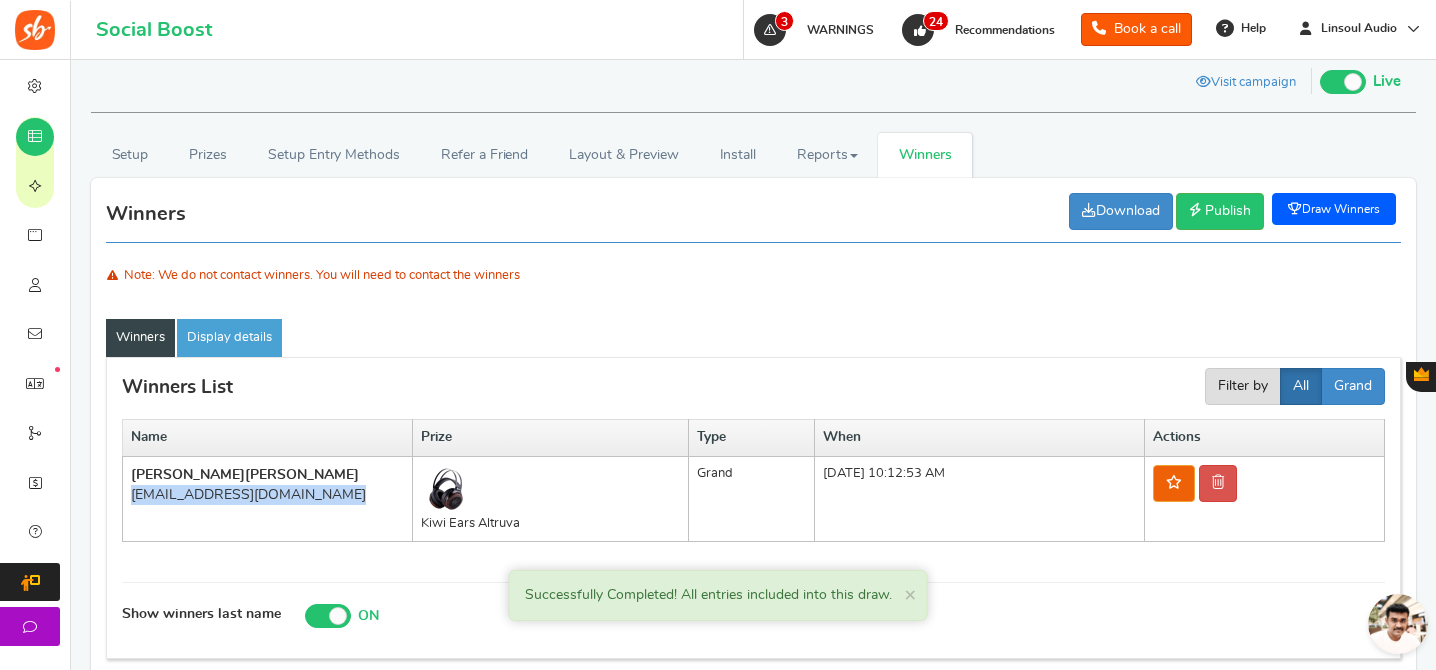 copy on "[EMAIL_ADDRESS][DOMAIN_NAME]" 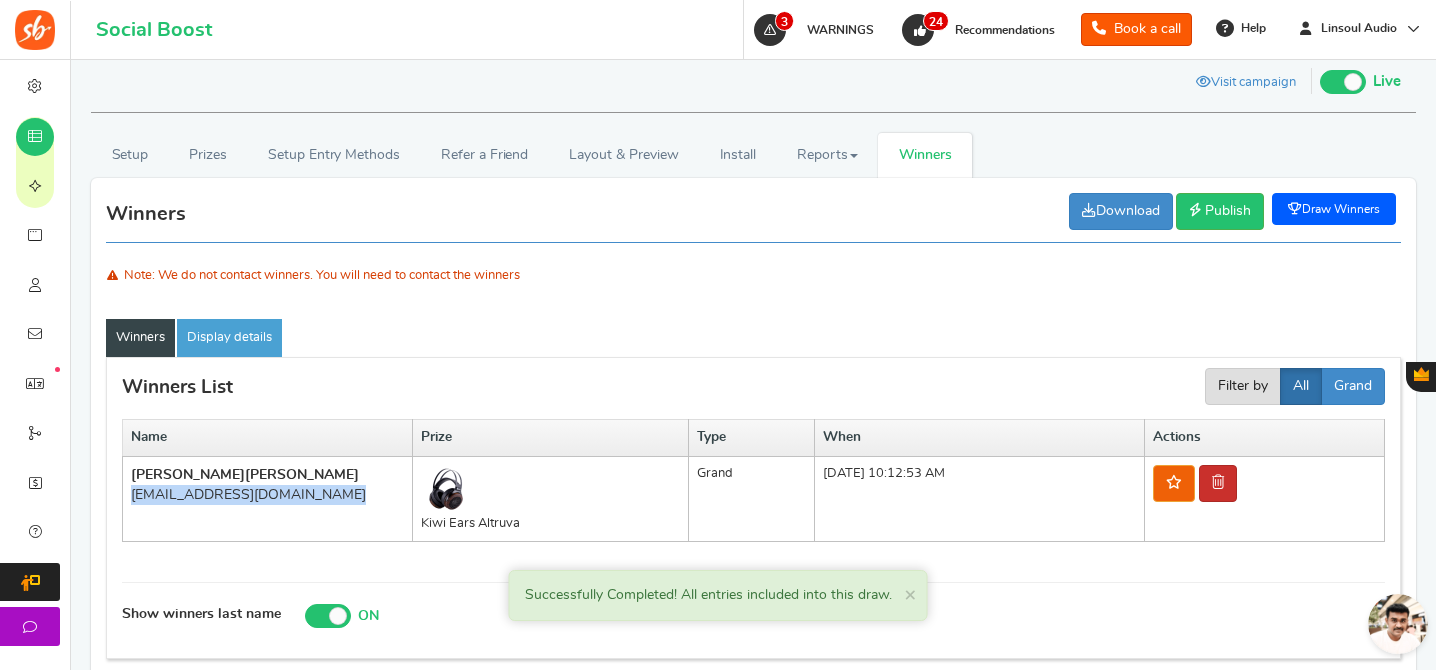 click at bounding box center [1218, 482] 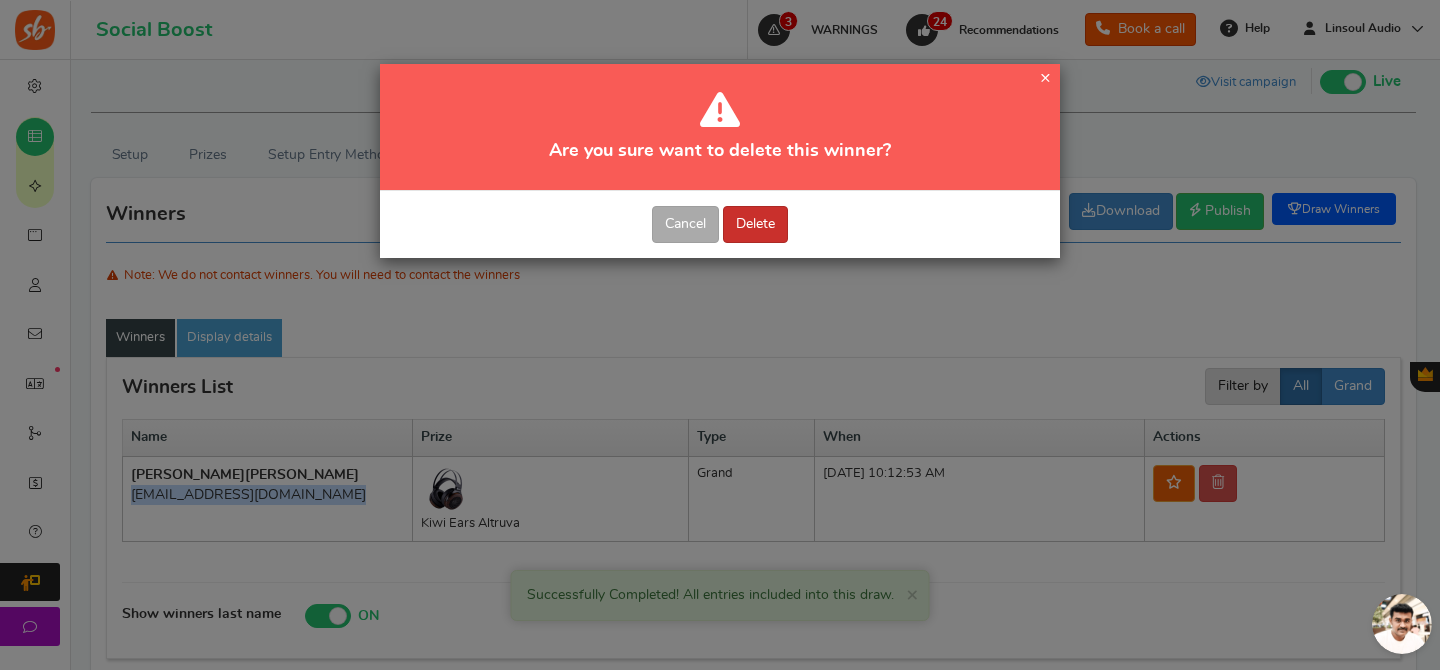 click on "Delete" at bounding box center (755, 224) 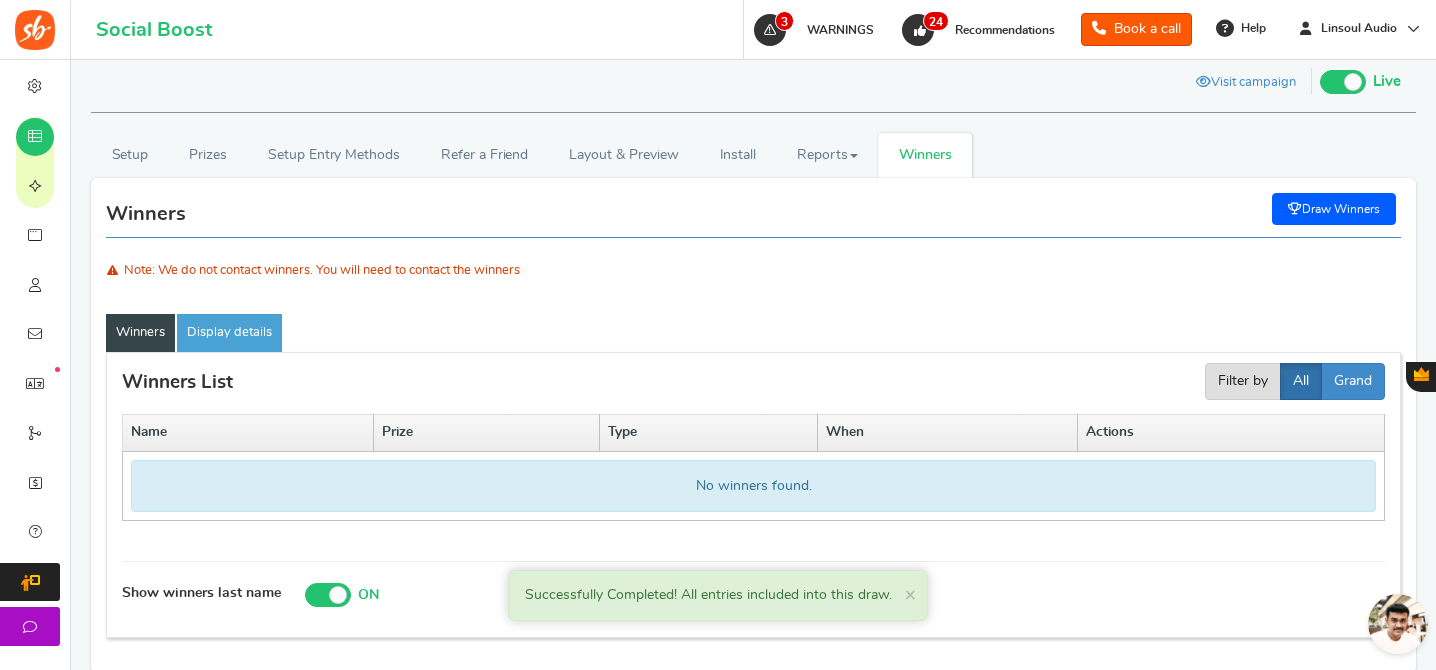 click on "Draw Winners" at bounding box center [1334, 209] 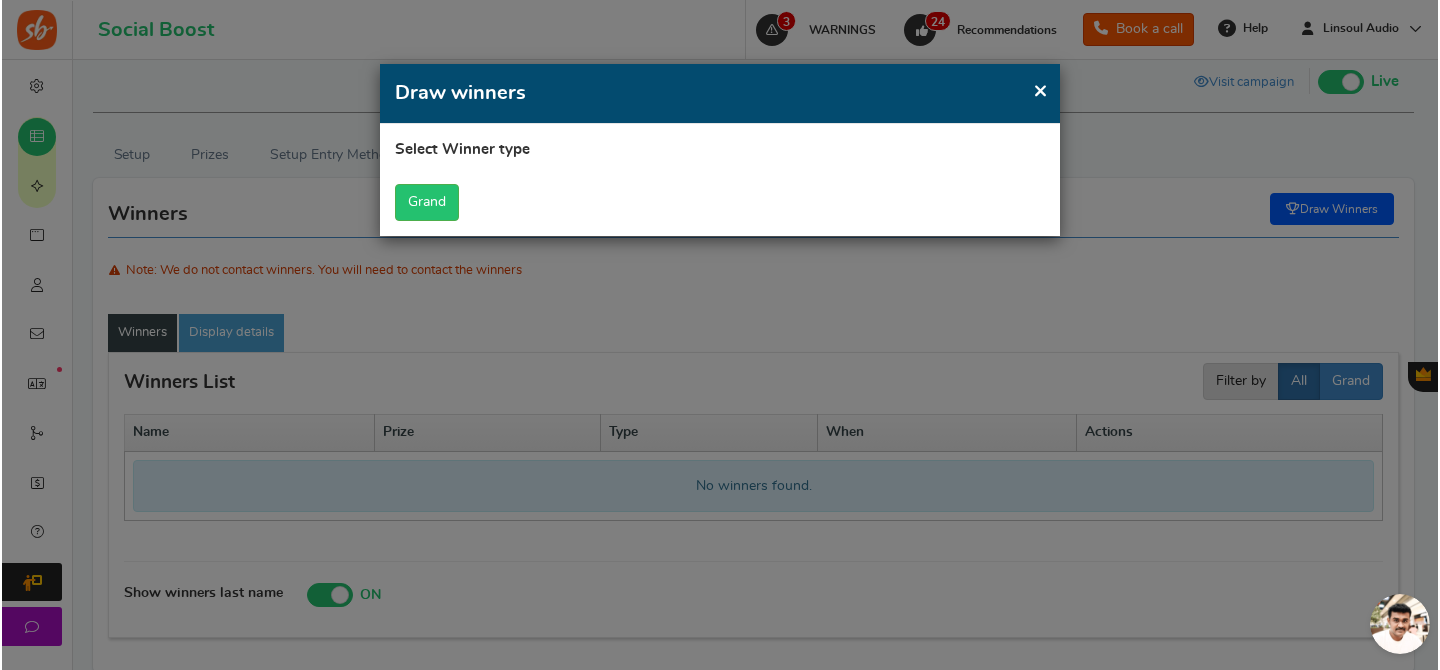 scroll, scrollTop: 0, scrollLeft: 0, axis: both 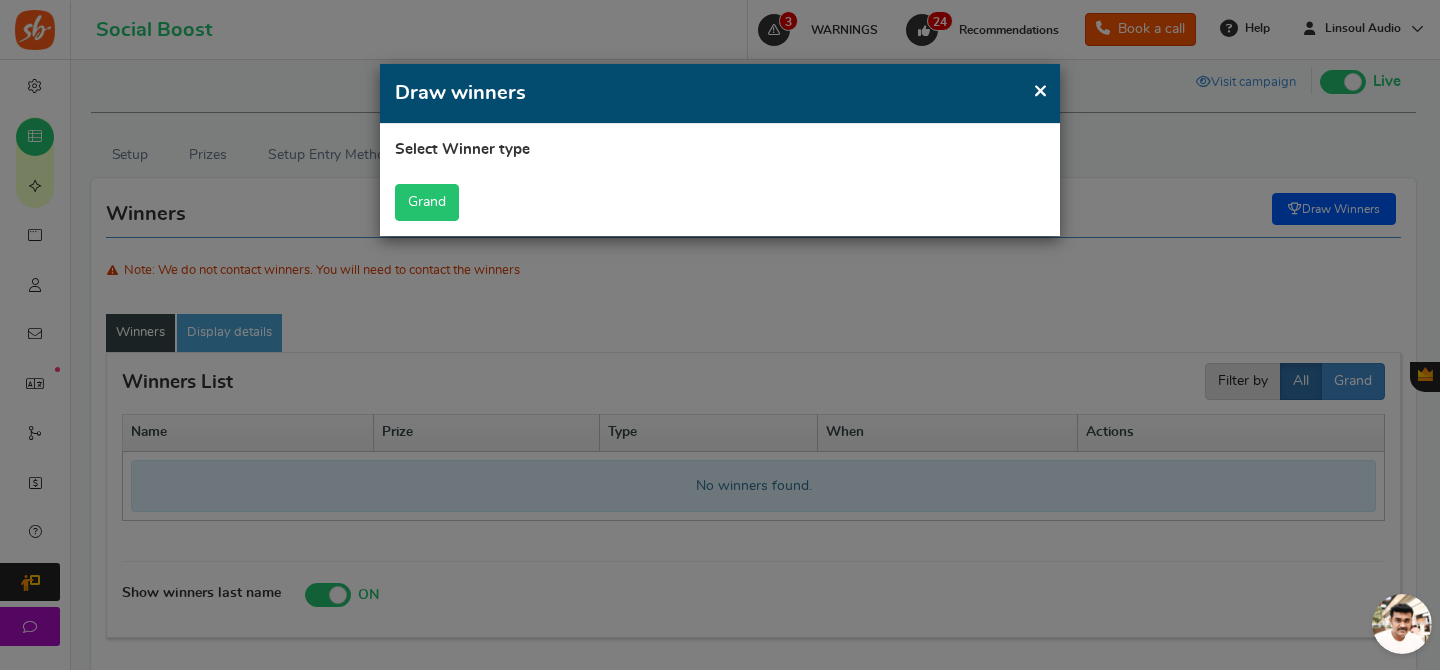click on "Grand" at bounding box center [427, 202] 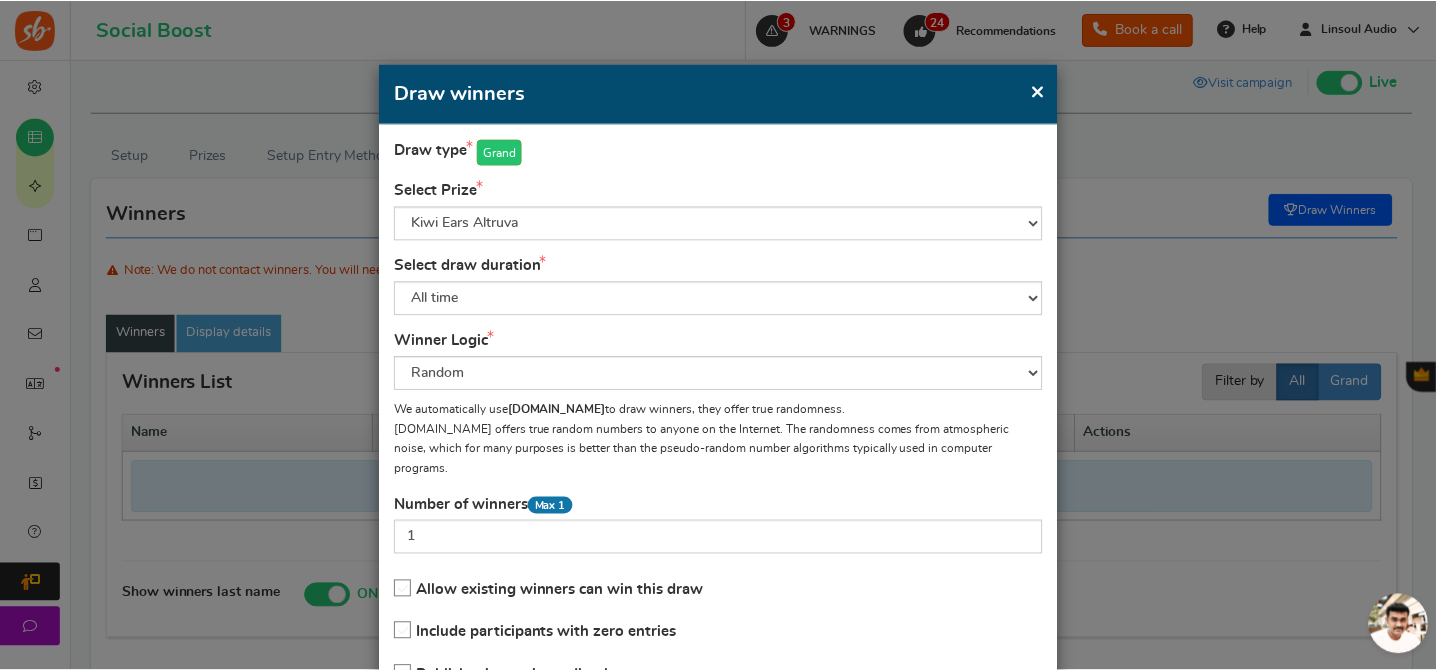 scroll, scrollTop: 141, scrollLeft: 0, axis: vertical 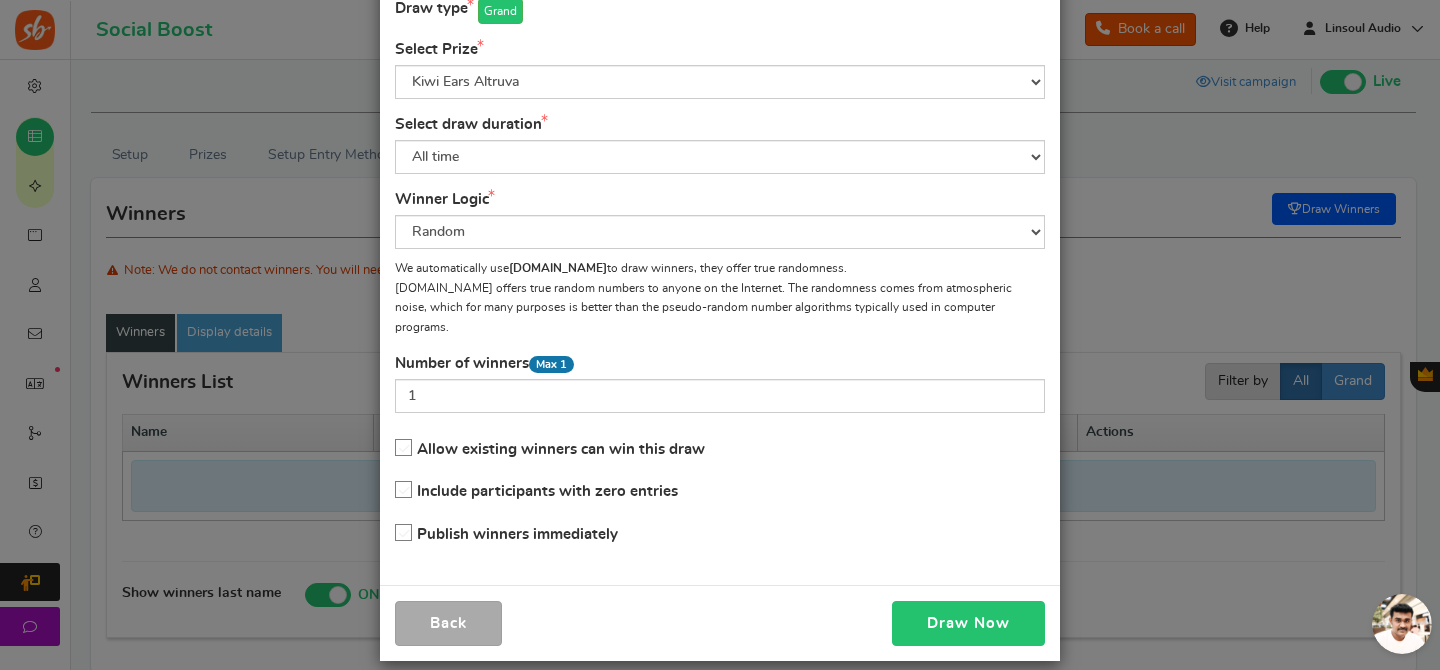 click on "Draw Now" at bounding box center [968, 623] 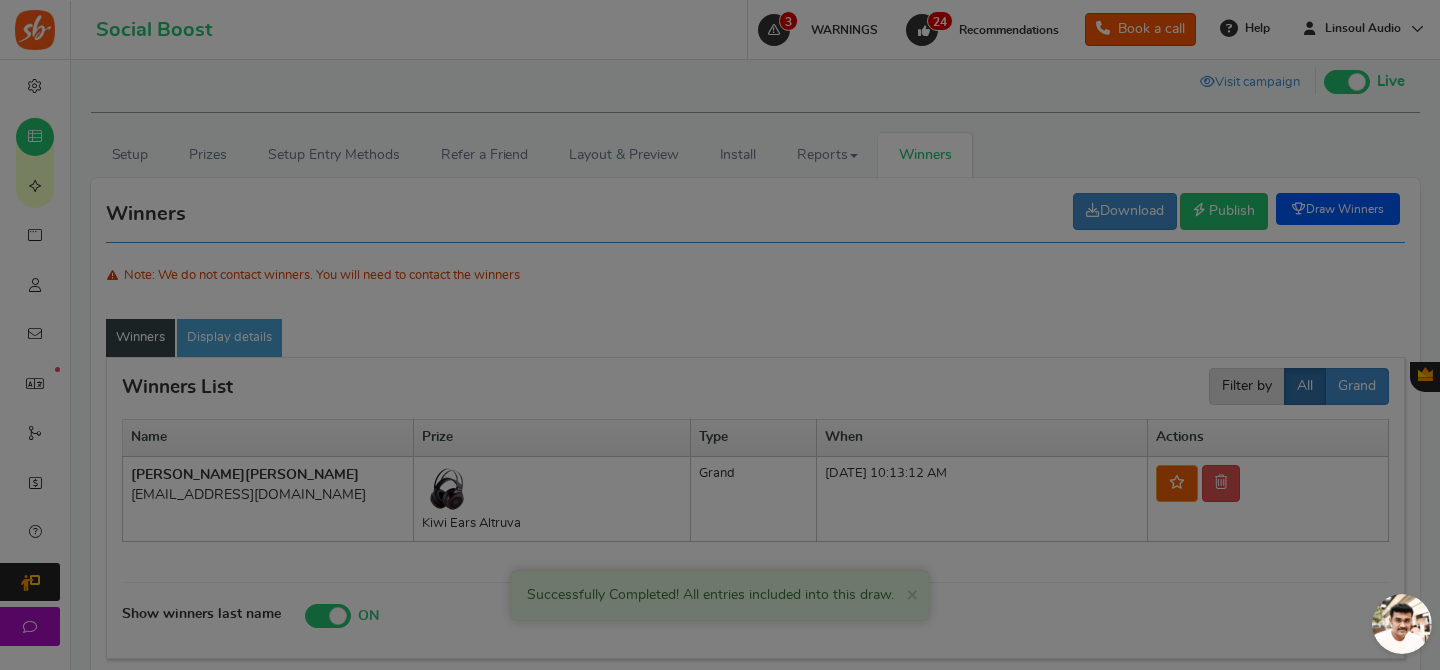 scroll, scrollTop: 107, scrollLeft: 0, axis: vertical 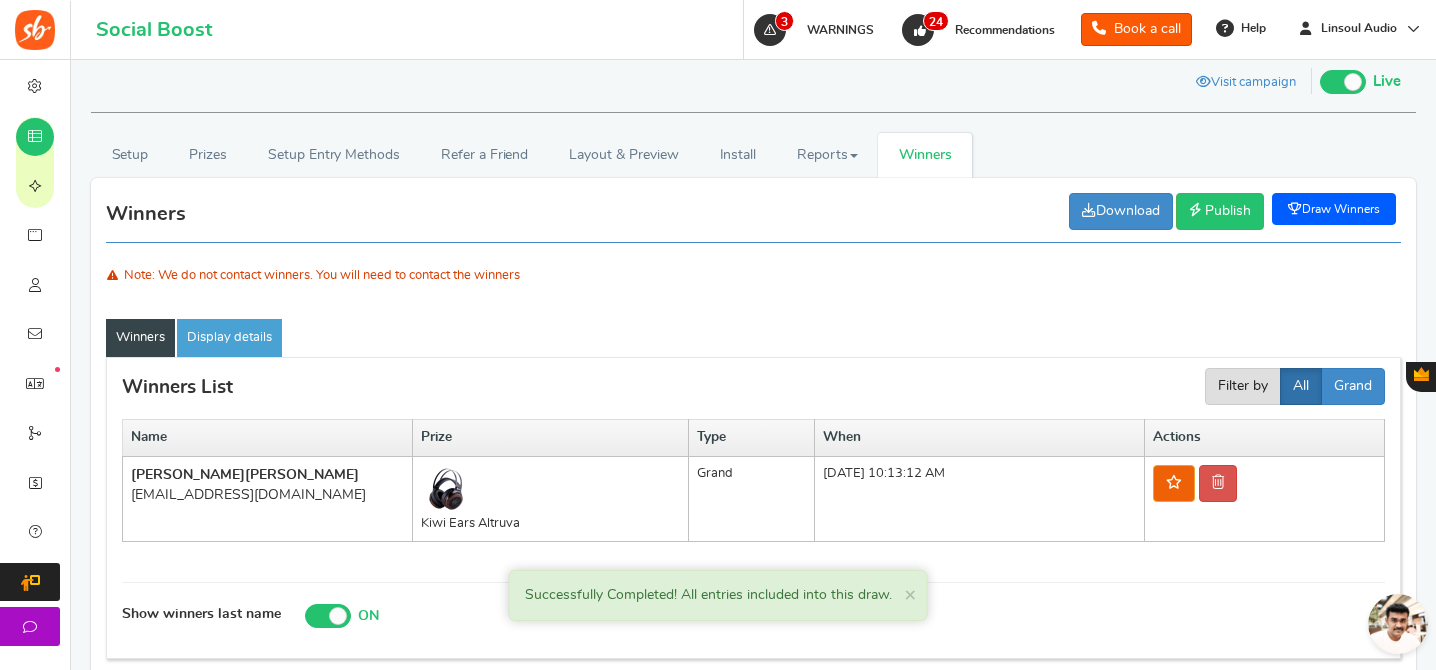 click on "[EMAIL_ADDRESS][DOMAIN_NAME]" at bounding box center [267, 495] 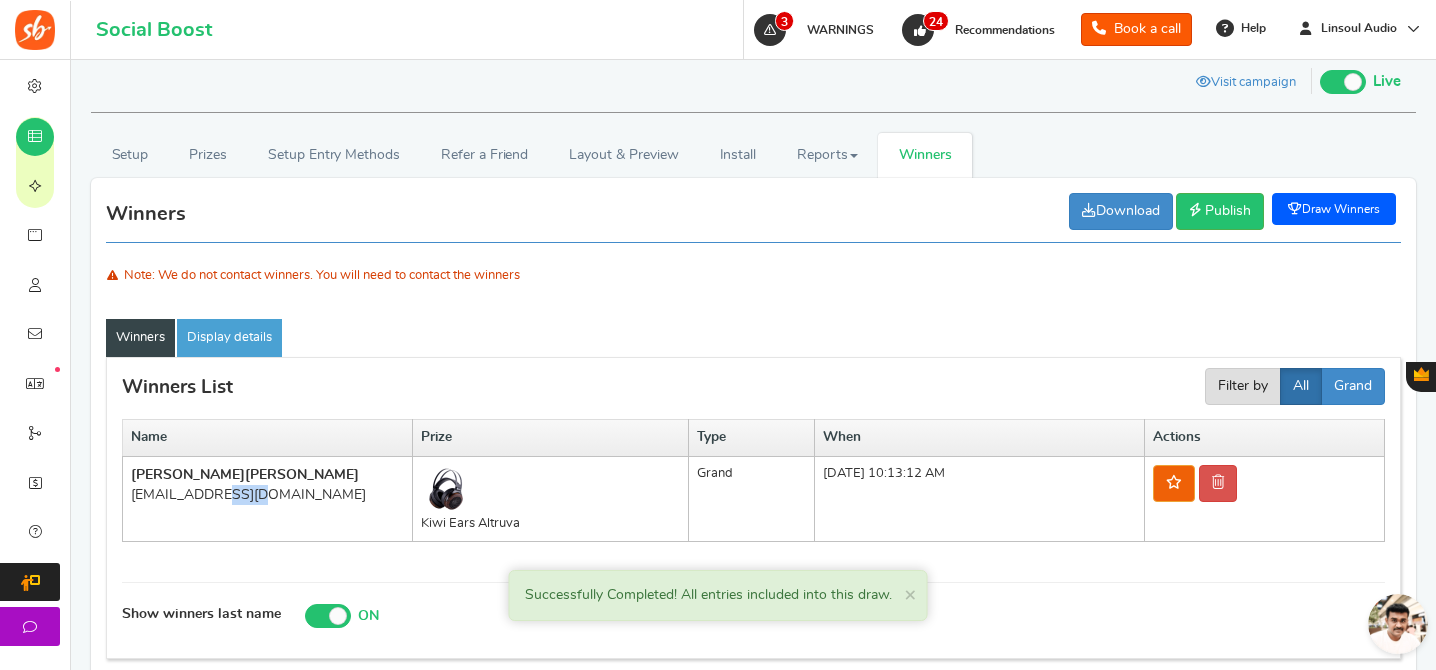 click on "[EMAIL_ADDRESS][DOMAIN_NAME]" at bounding box center (267, 495) 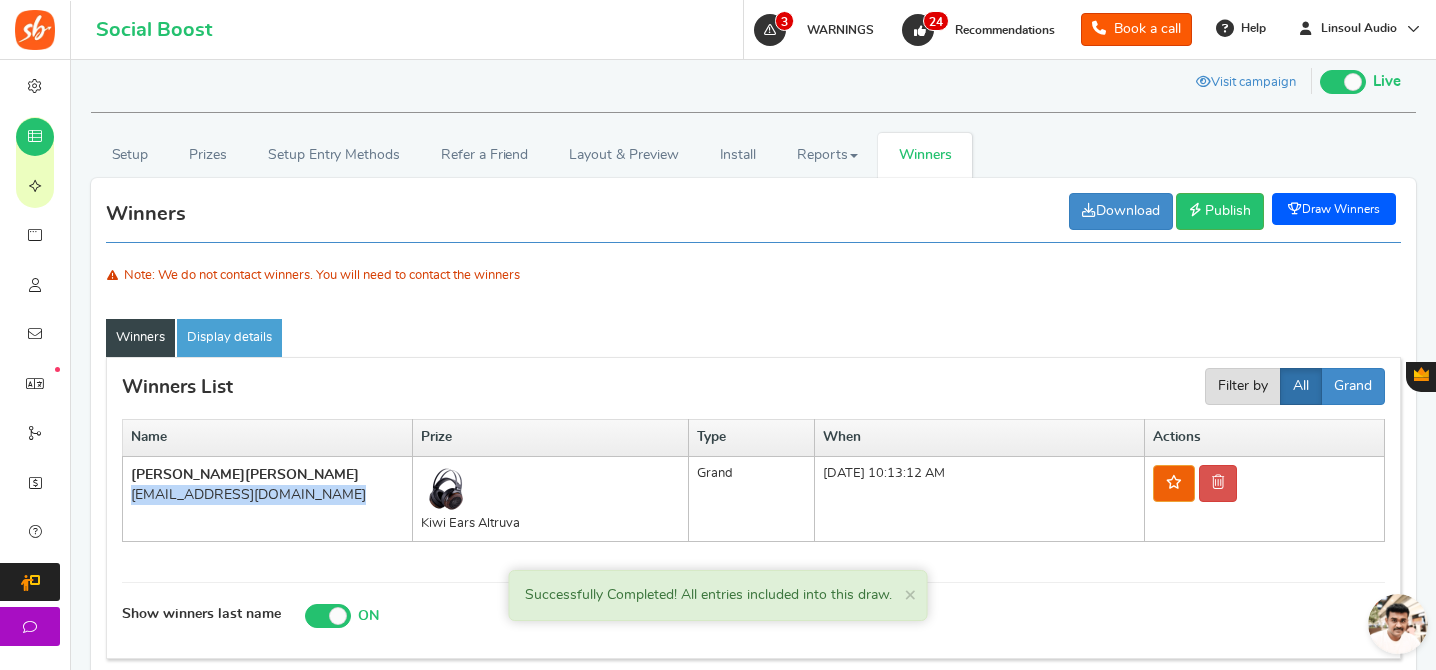 copy on "[EMAIL_ADDRESS][DOMAIN_NAME]" 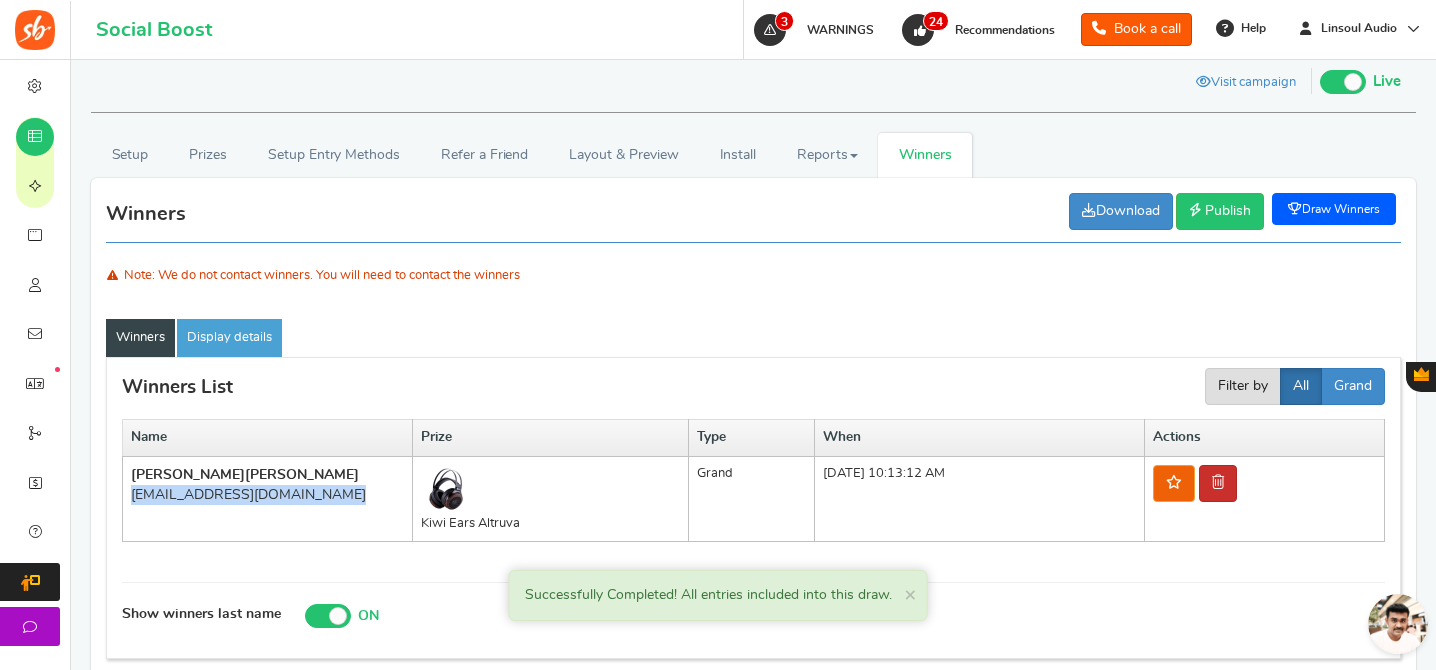click at bounding box center [1218, 483] 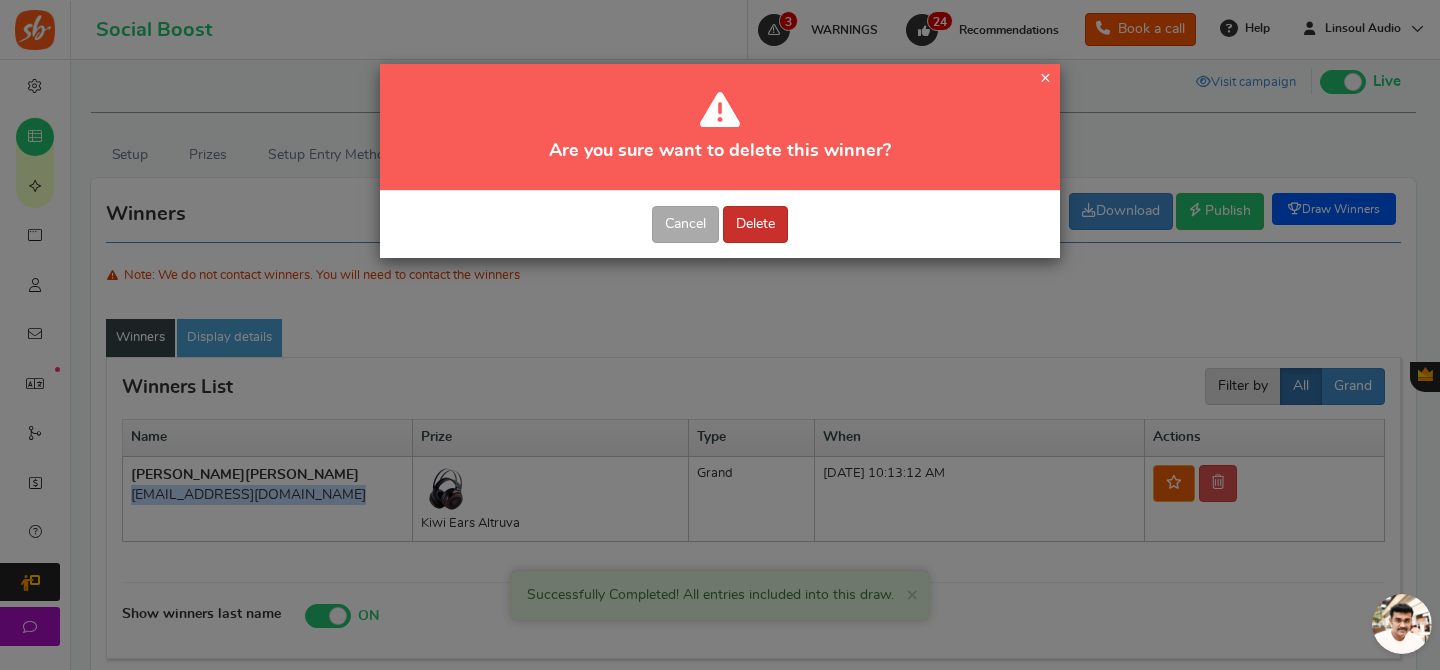 click on "Delete" at bounding box center (755, 224) 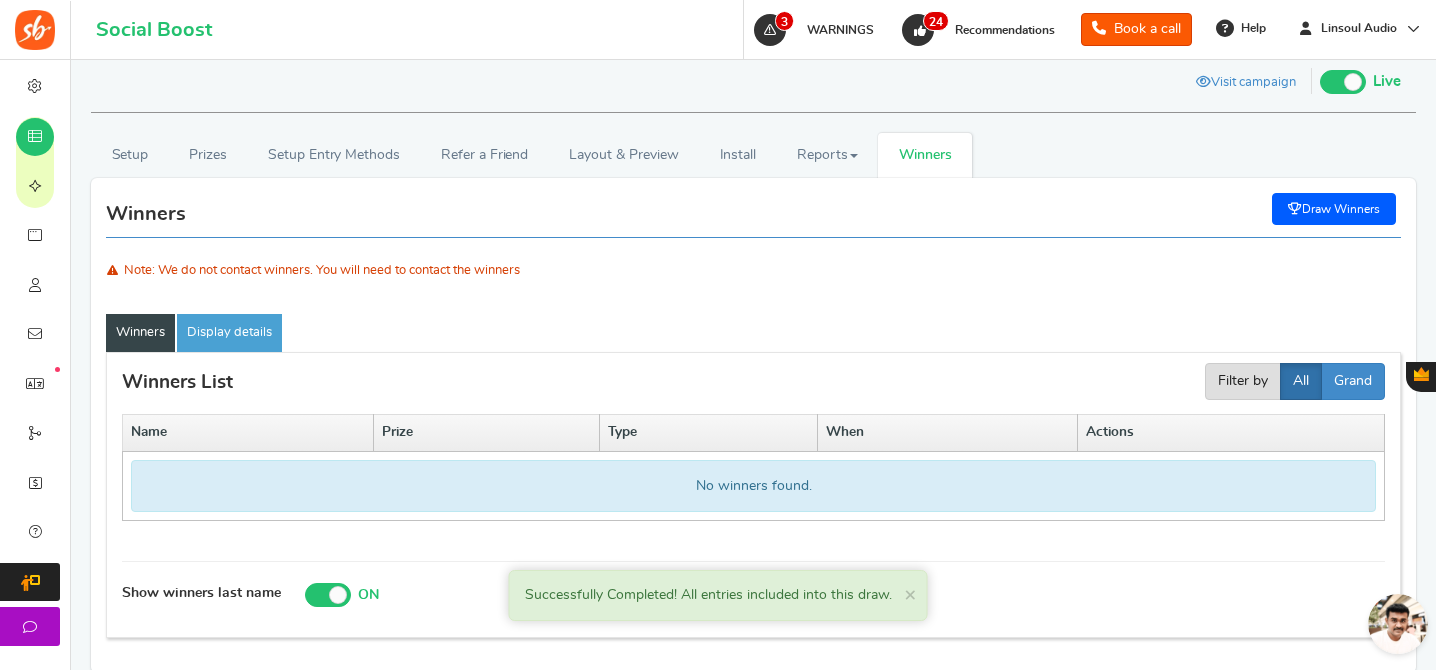 click on "Draw Winners" at bounding box center [1334, 209] 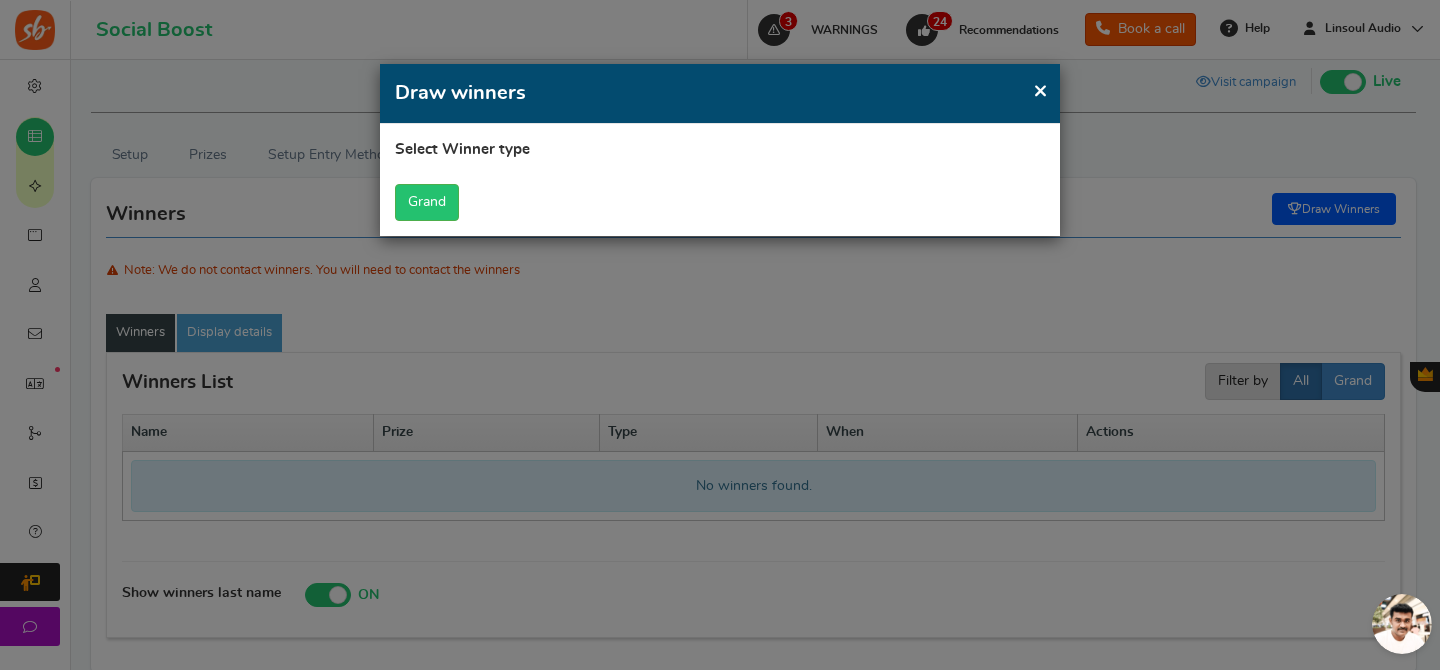 scroll, scrollTop: 0, scrollLeft: 0, axis: both 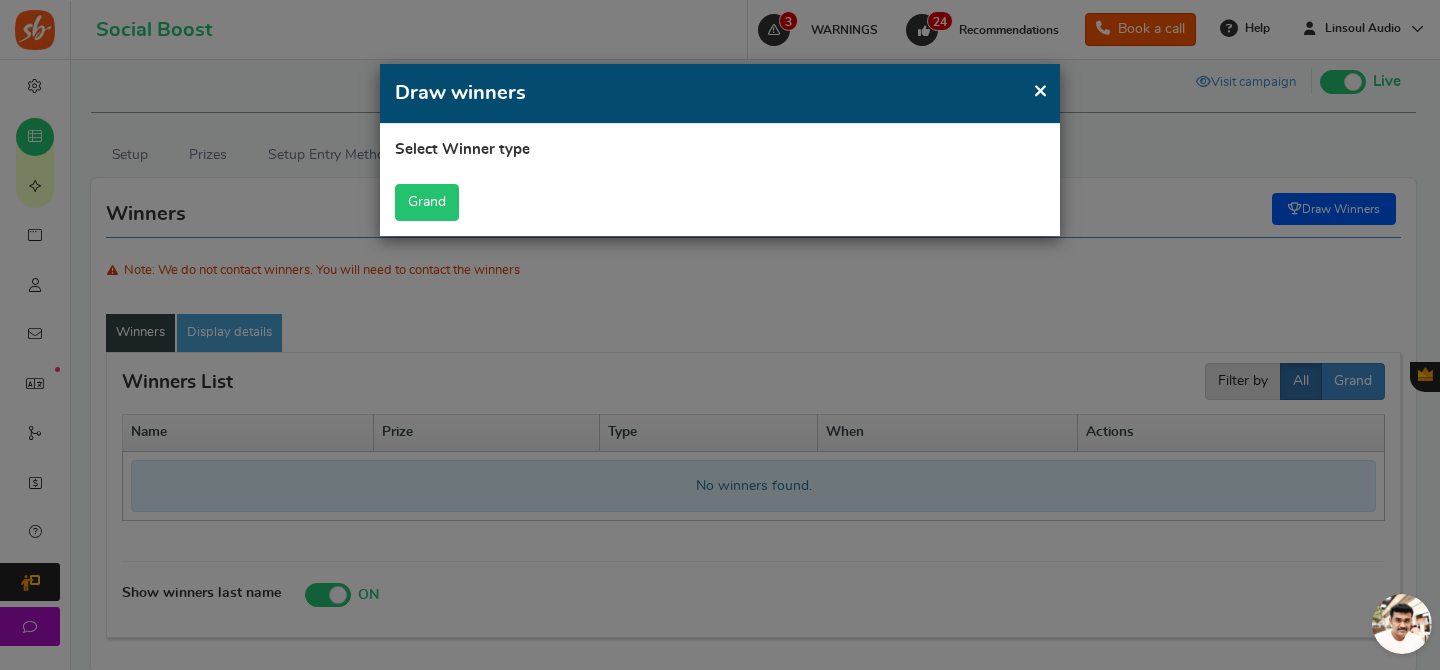 click on "Grand" at bounding box center [427, 202] 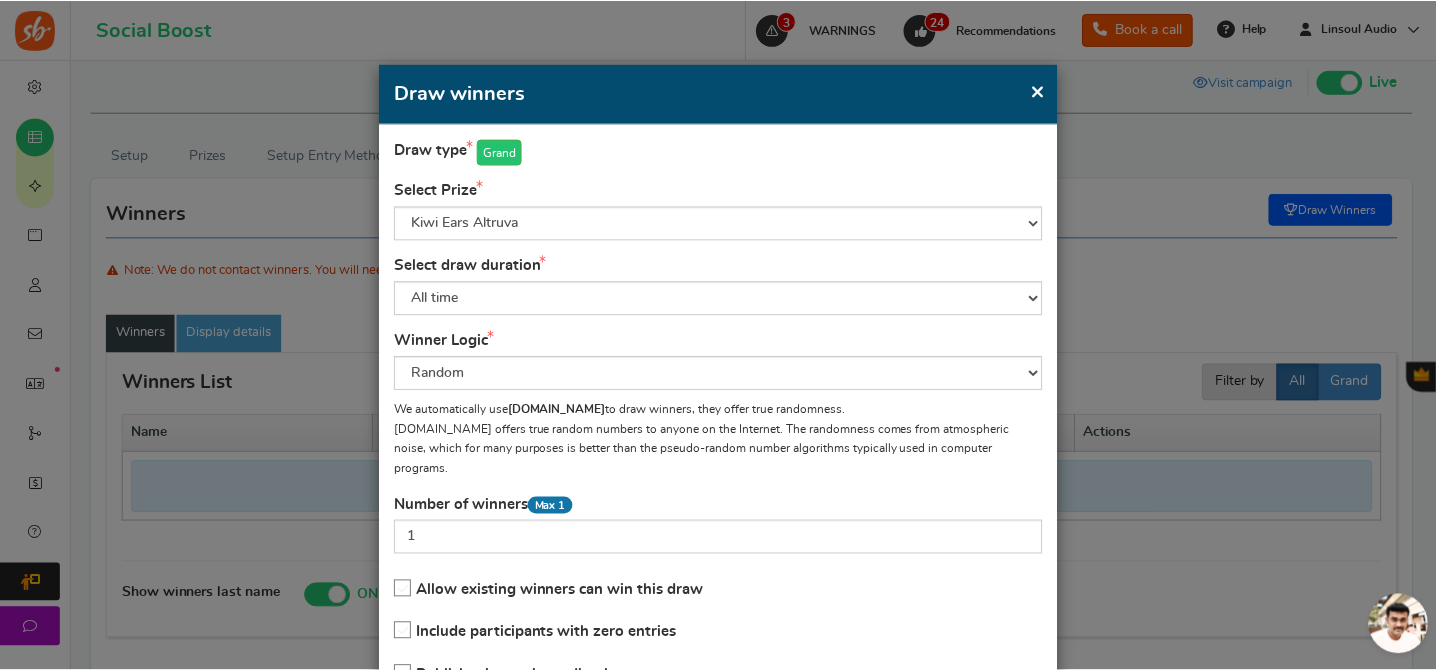 scroll, scrollTop: 141, scrollLeft: 0, axis: vertical 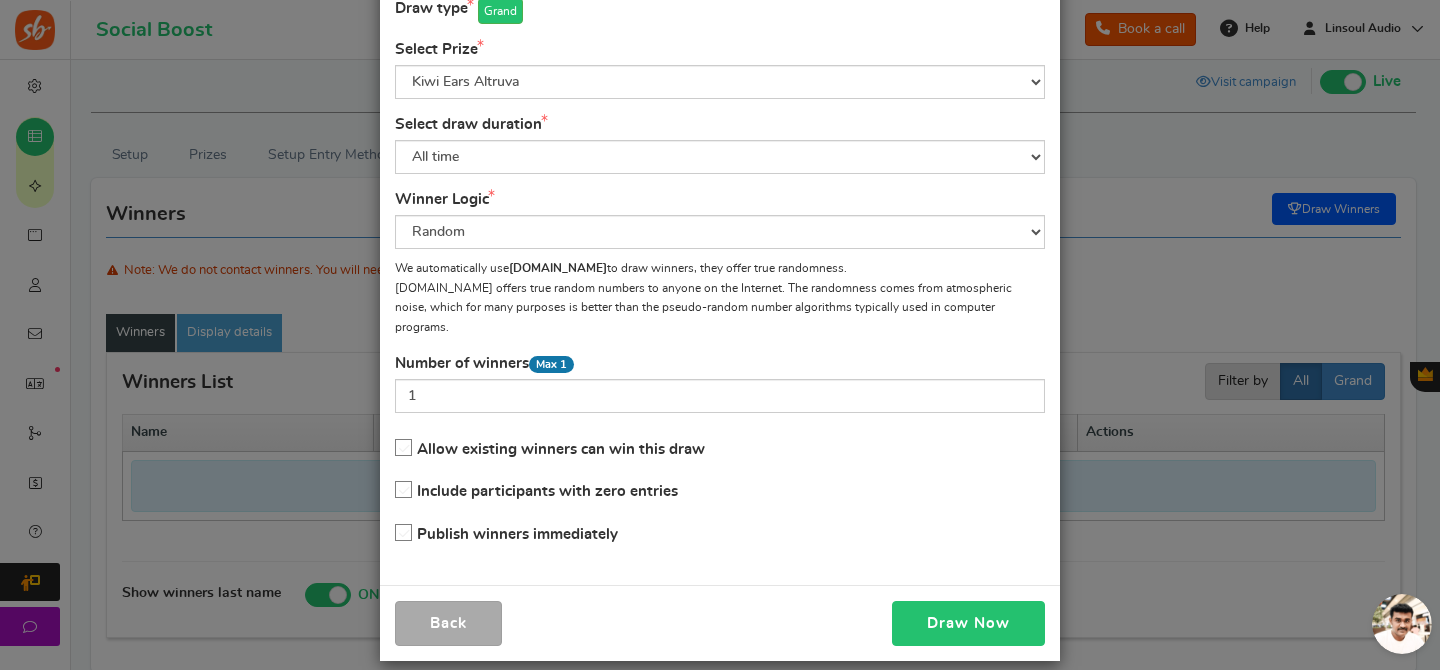 click on "Draw Now" at bounding box center (968, 623) 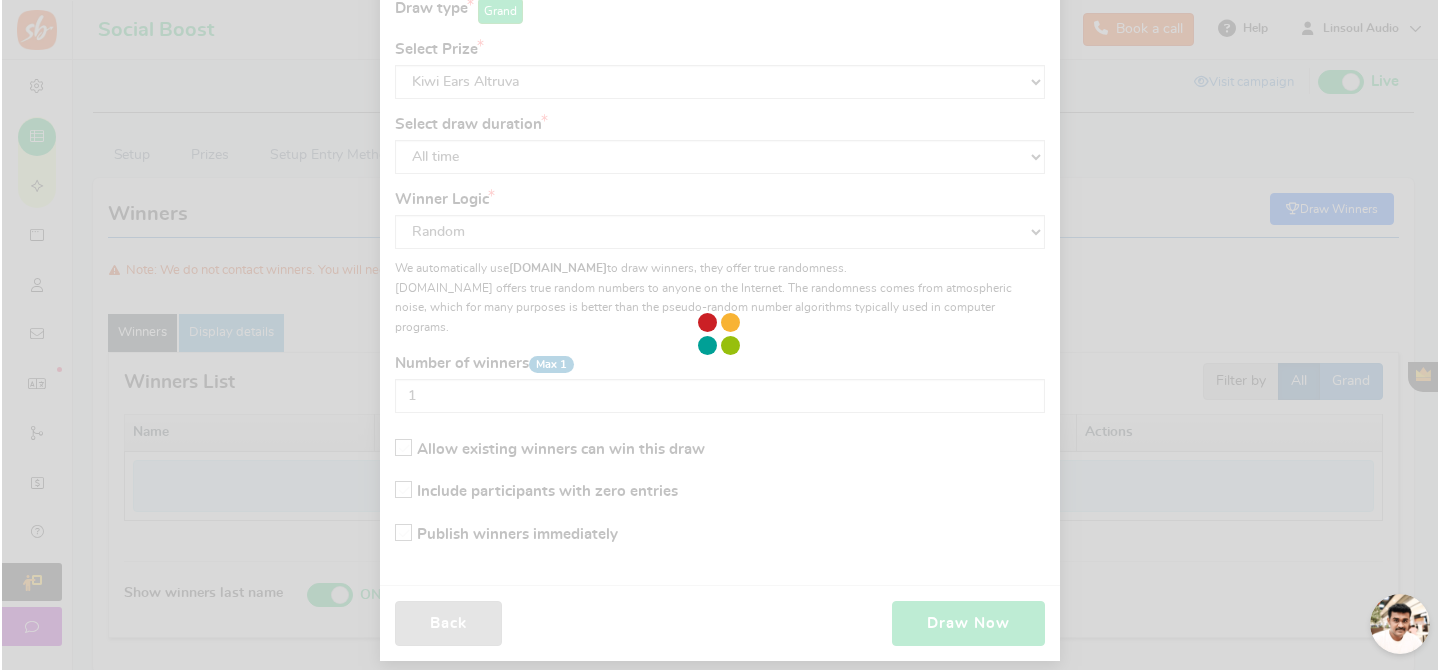 scroll, scrollTop: 107, scrollLeft: 0, axis: vertical 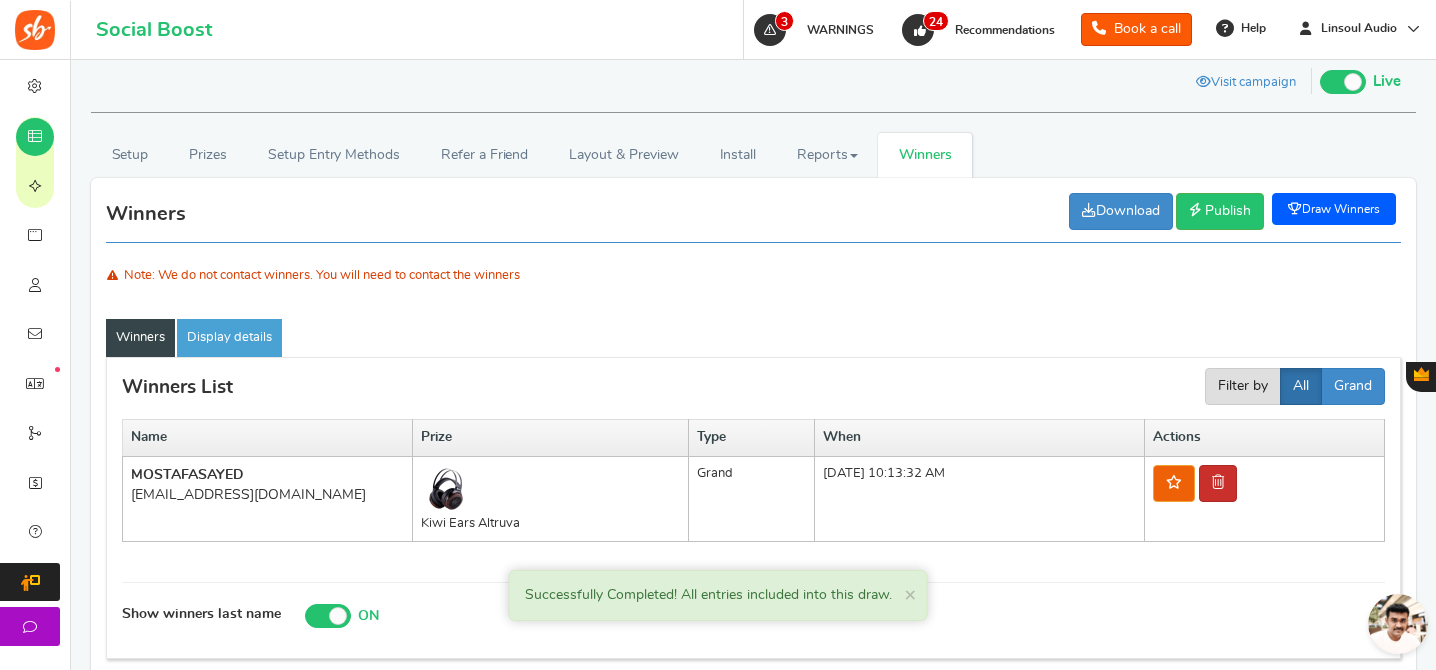 click at bounding box center [1218, 483] 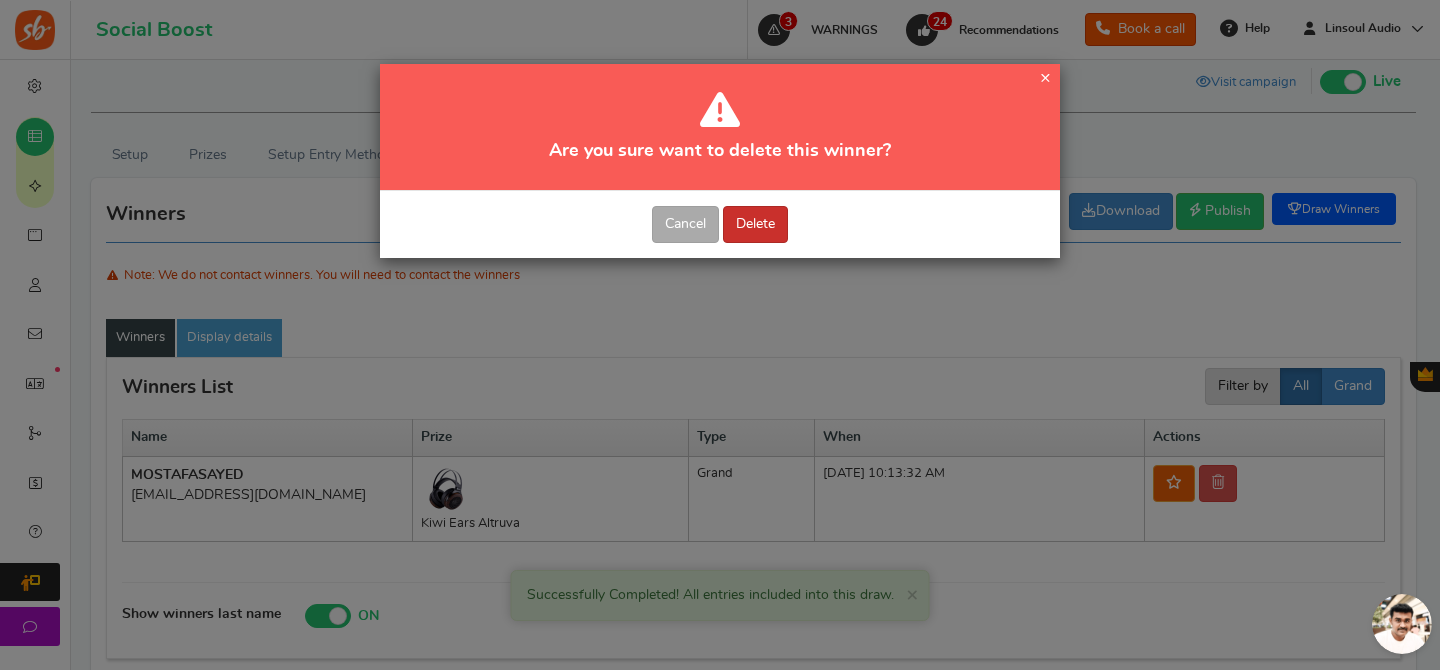 click on "Delete" at bounding box center [755, 224] 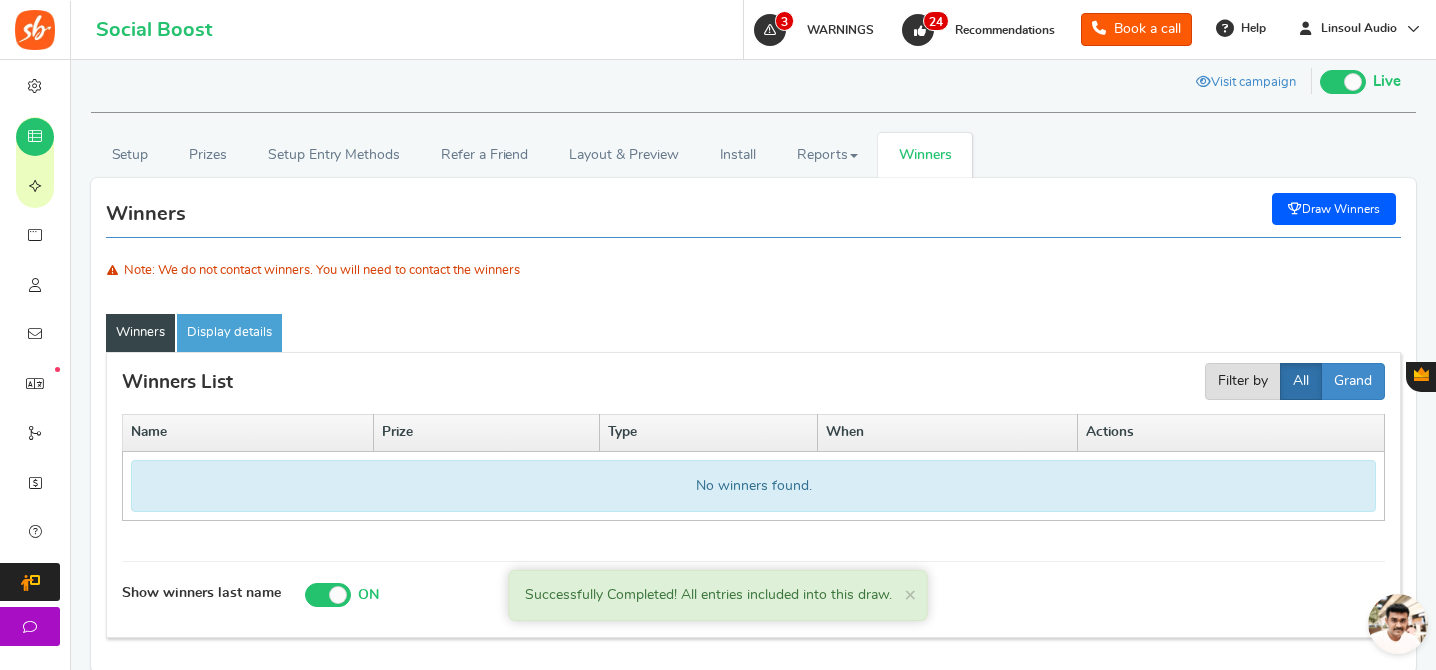 click on "Draw Winners" at bounding box center (1334, 209) 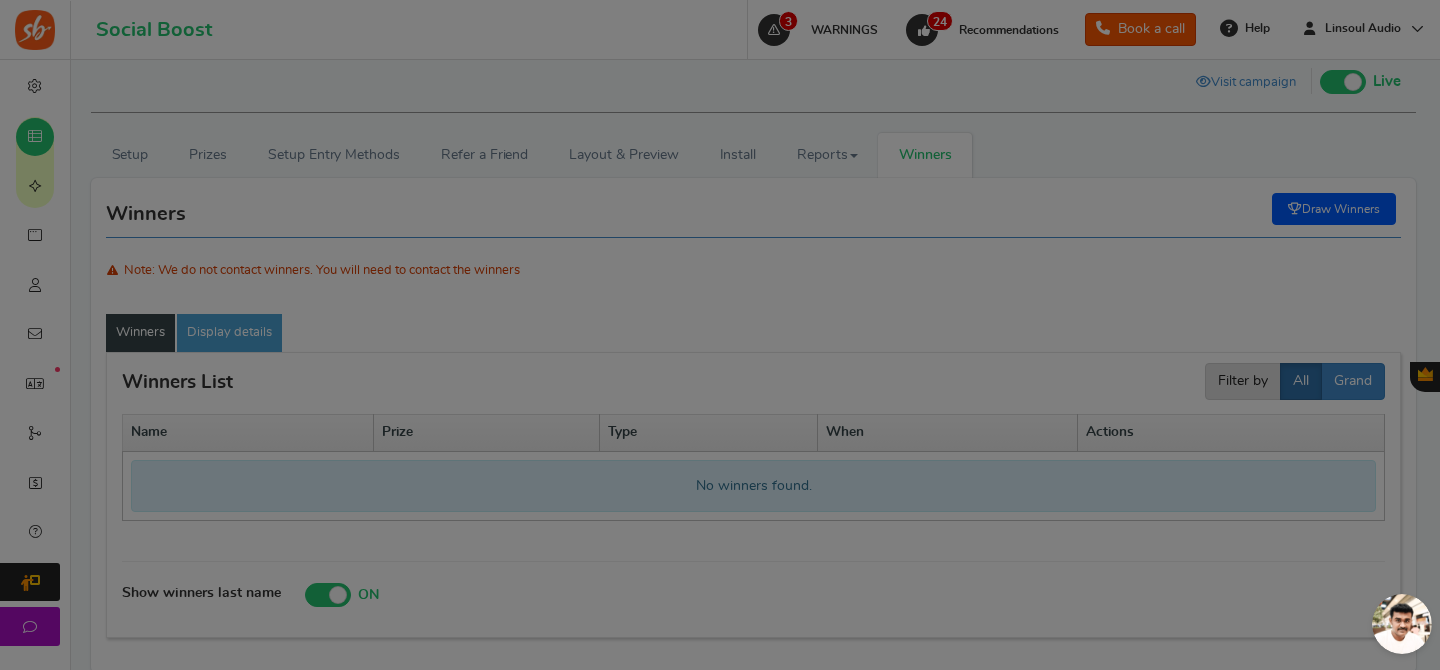 scroll, scrollTop: 0, scrollLeft: 0, axis: both 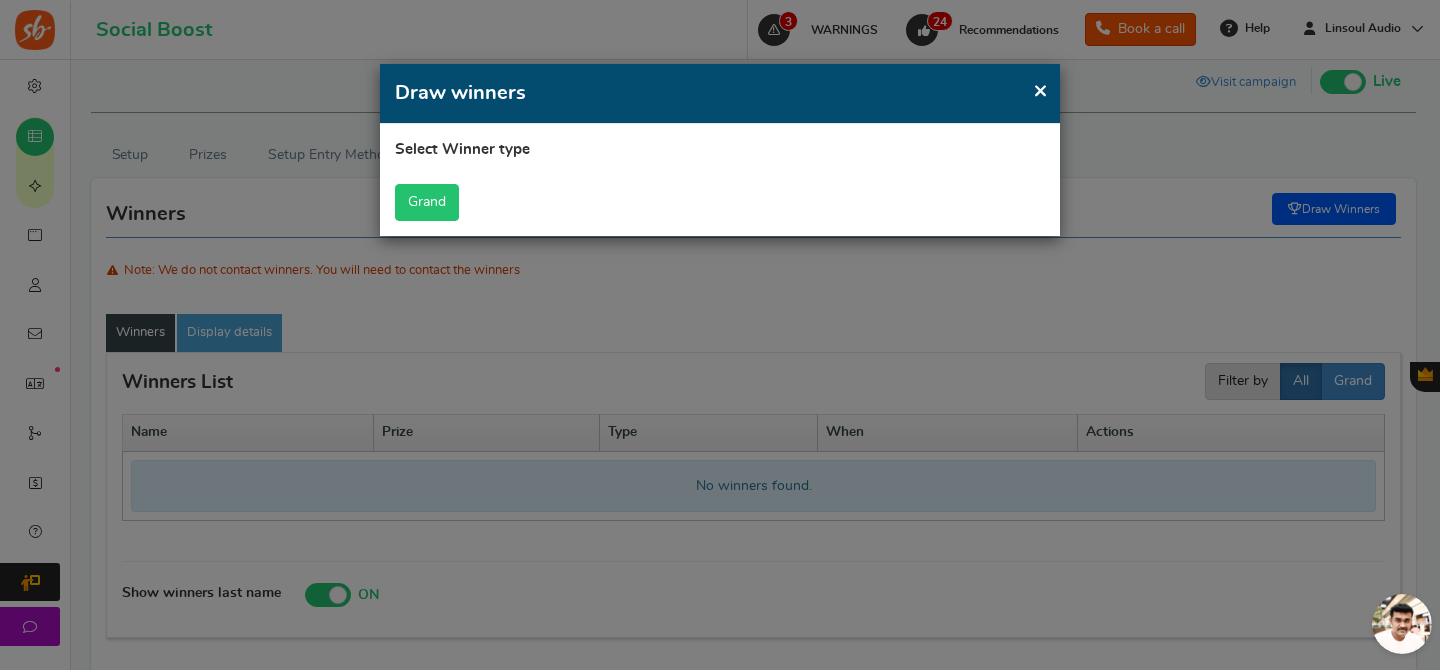 click on "Grand" at bounding box center (427, 202) 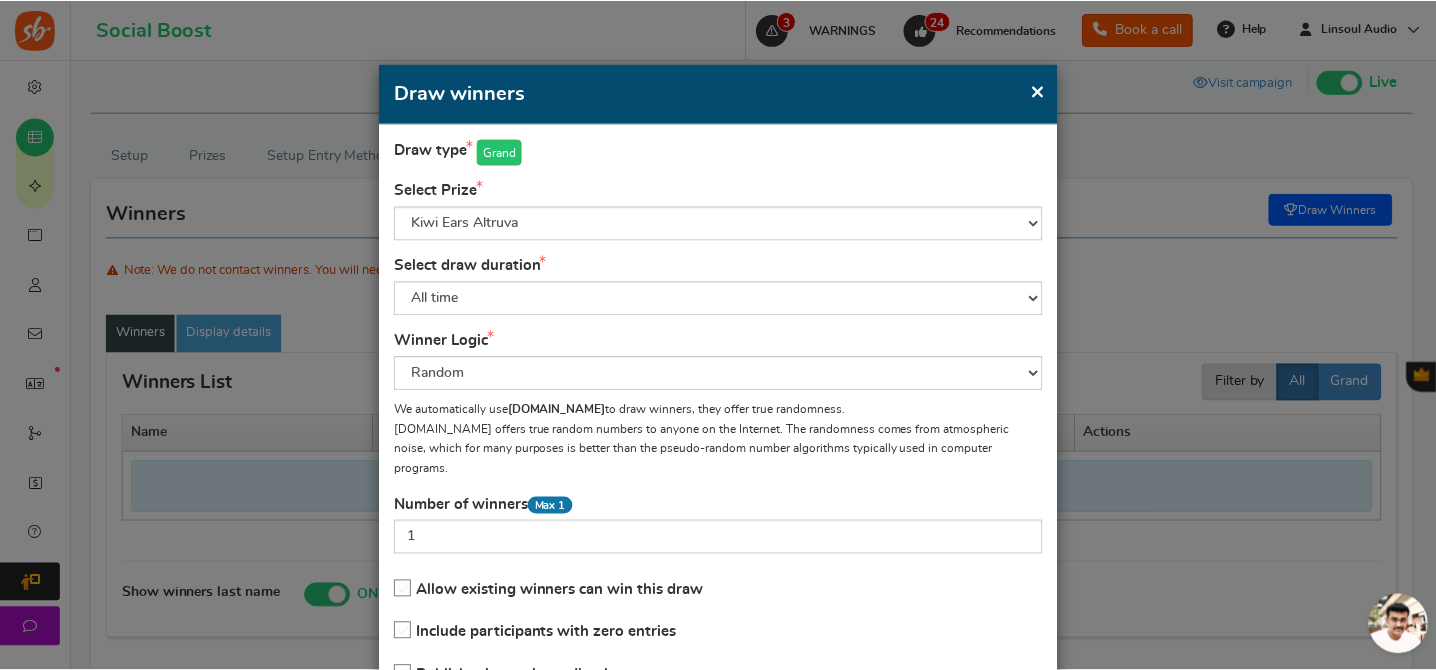 scroll, scrollTop: 141, scrollLeft: 0, axis: vertical 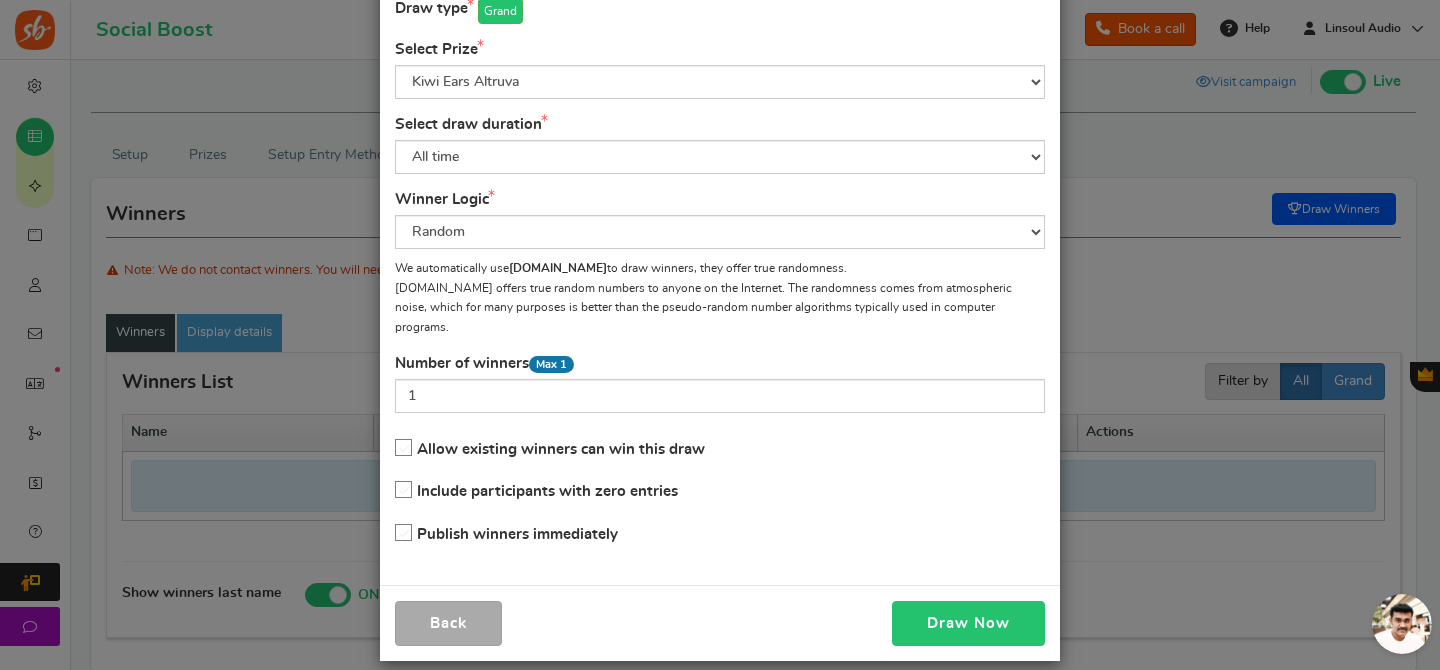 click on "Draw Now" at bounding box center [968, 623] 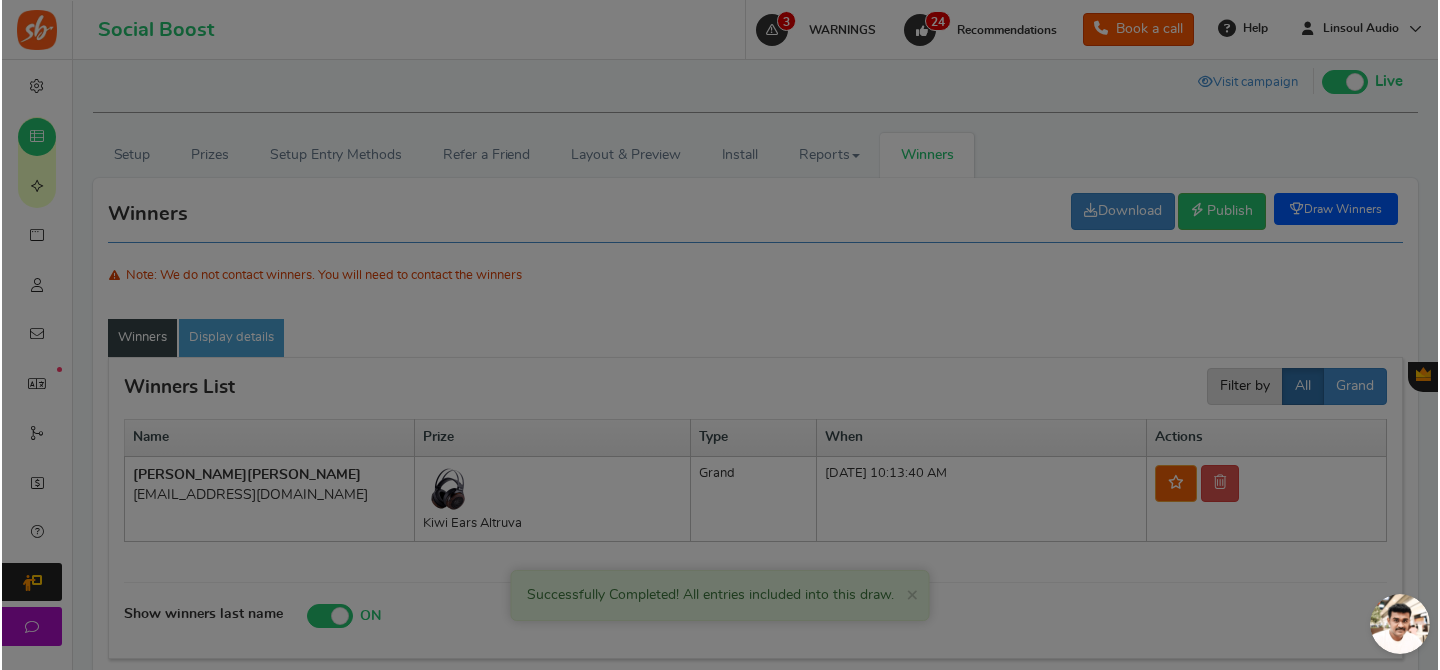 scroll, scrollTop: 107, scrollLeft: 0, axis: vertical 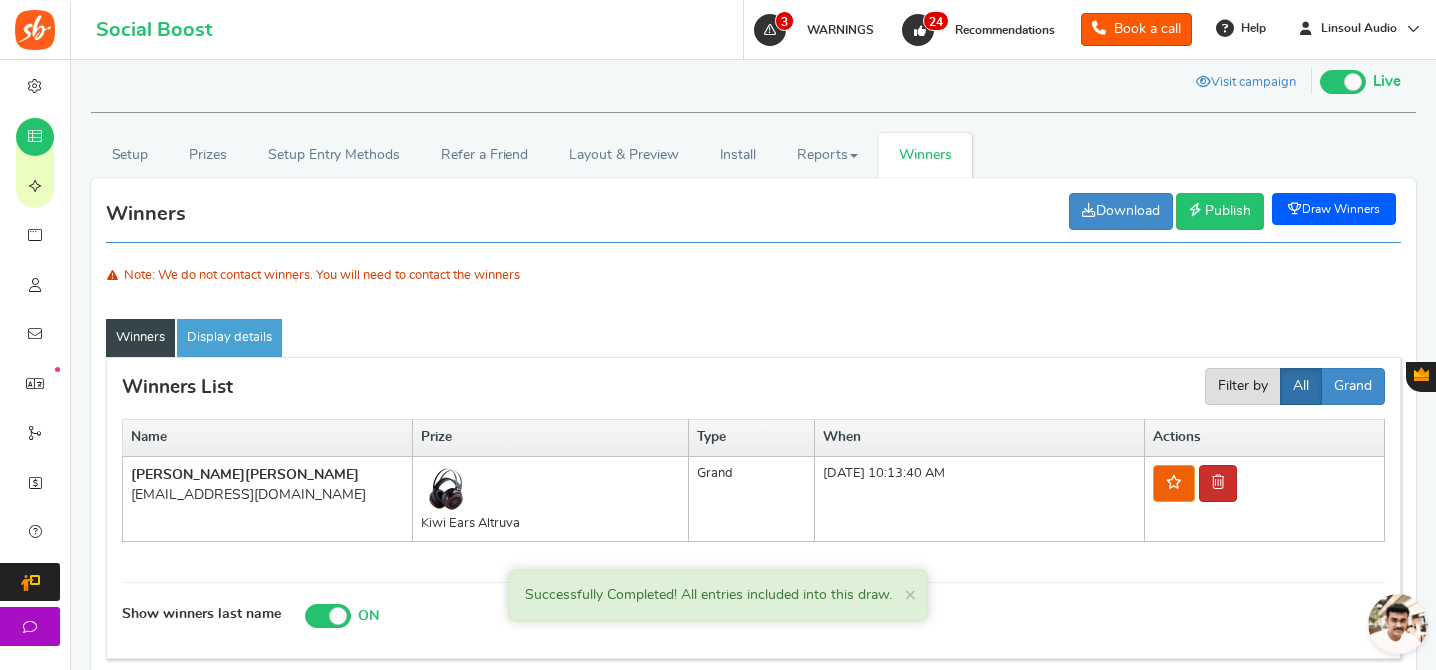 click at bounding box center (1218, 483) 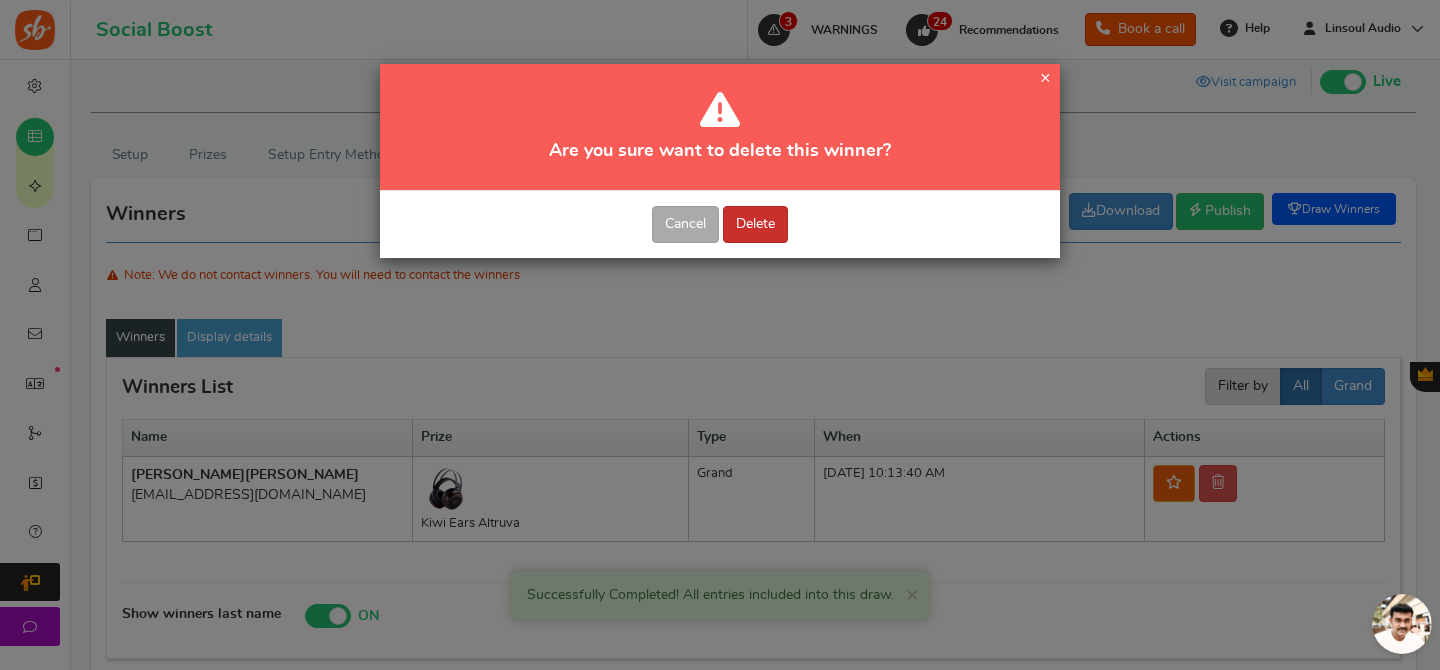 click on "Delete" at bounding box center (755, 224) 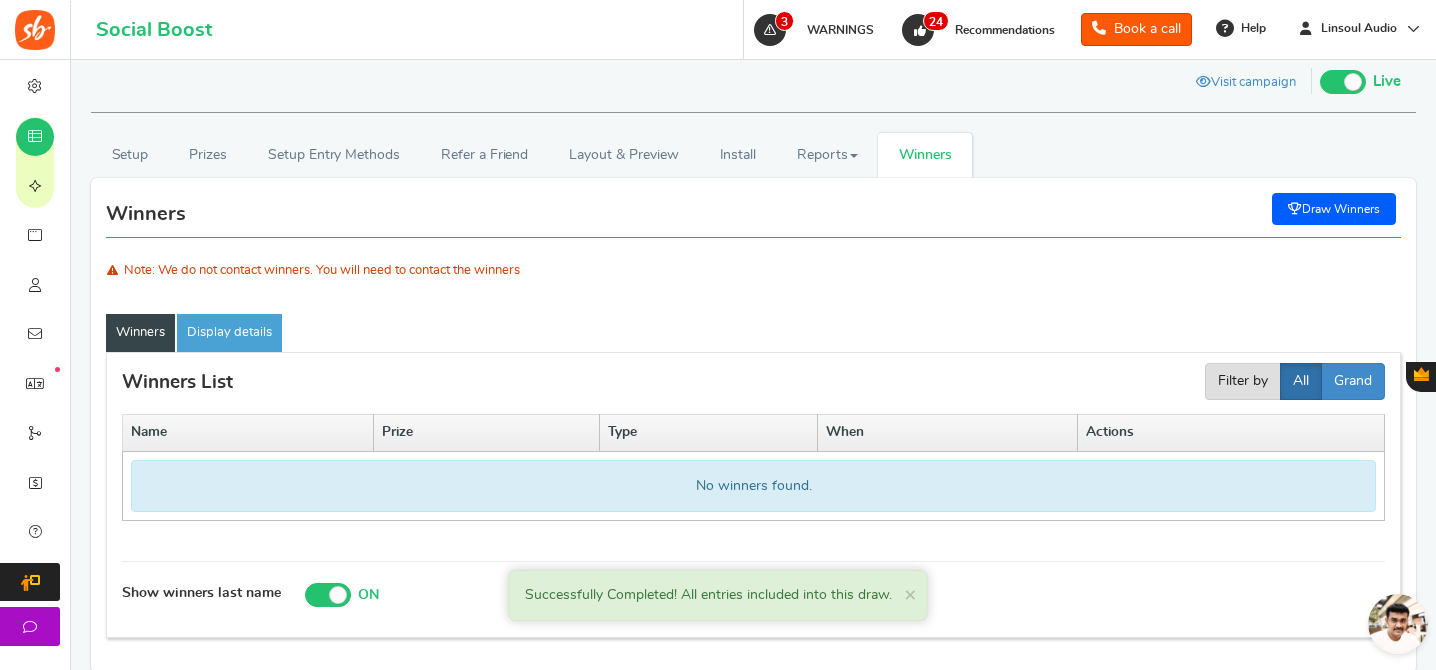 click on "Draw Winners" at bounding box center (1334, 209) 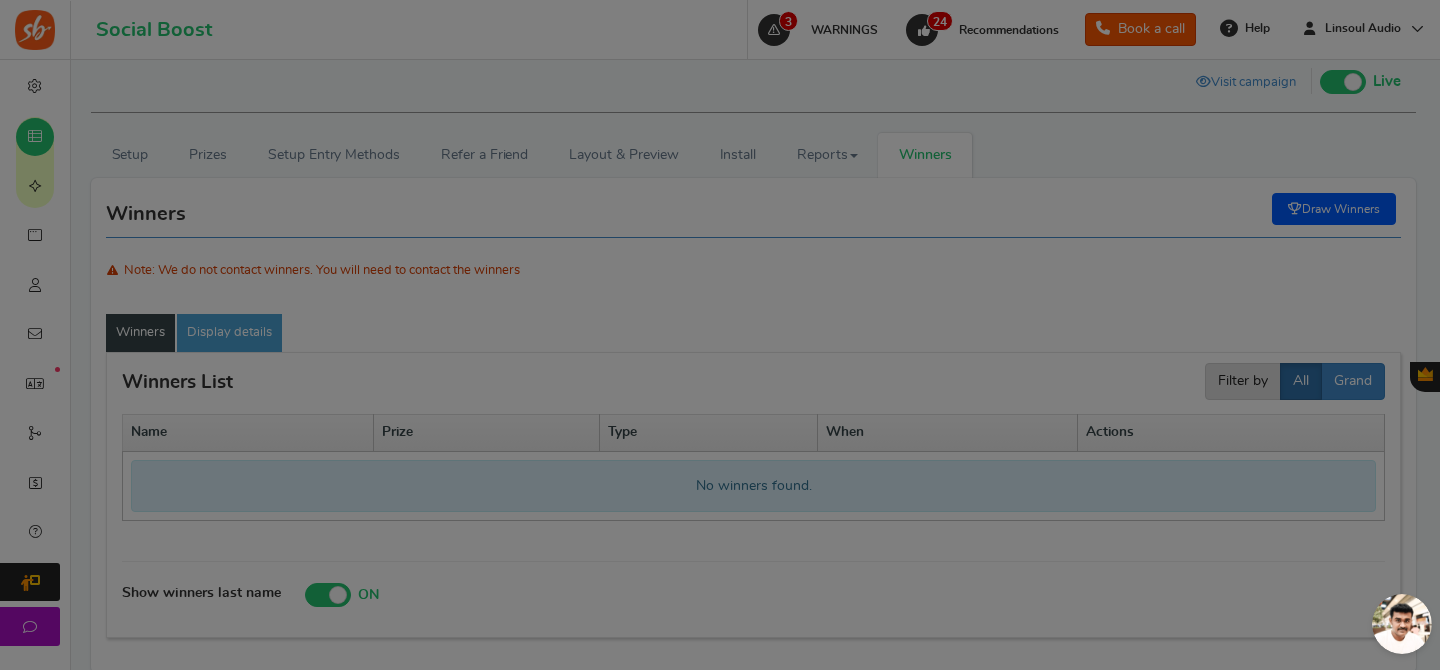 scroll, scrollTop: 0, scrollLeft: 0, axis: both 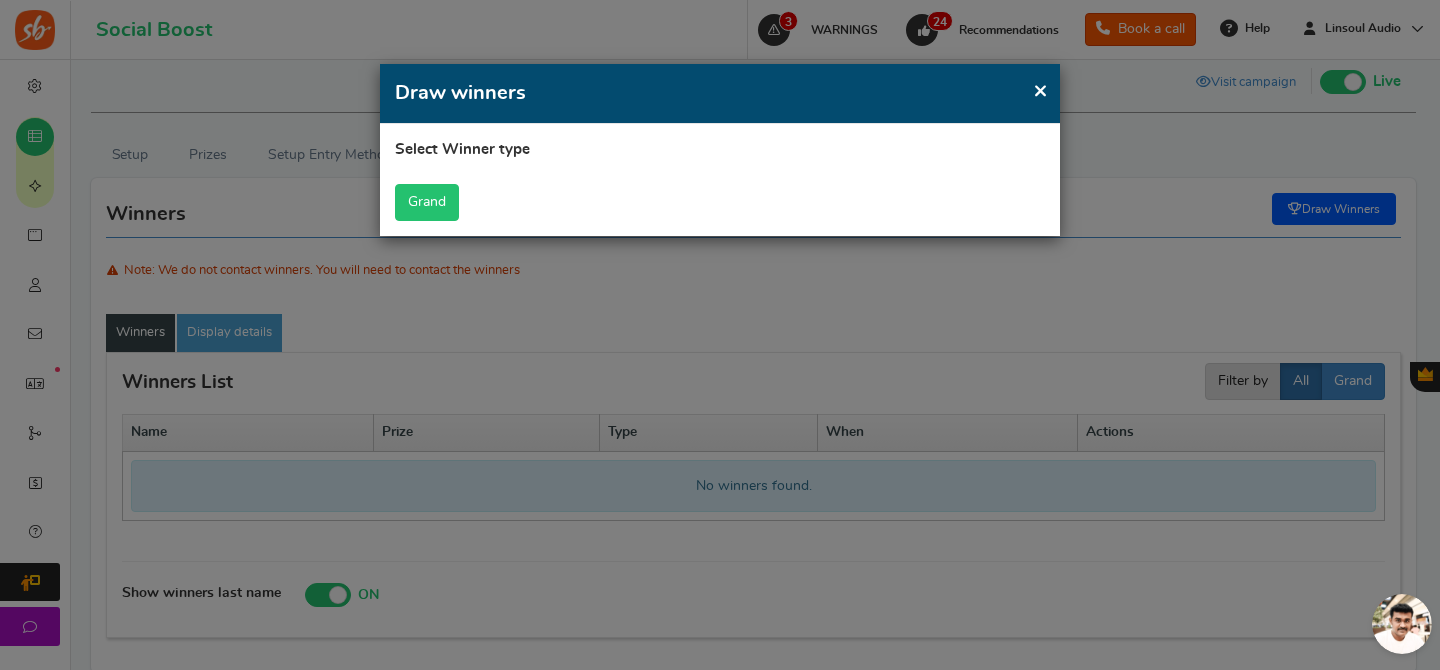 click on "Grand" at bounding box center [427, 202] 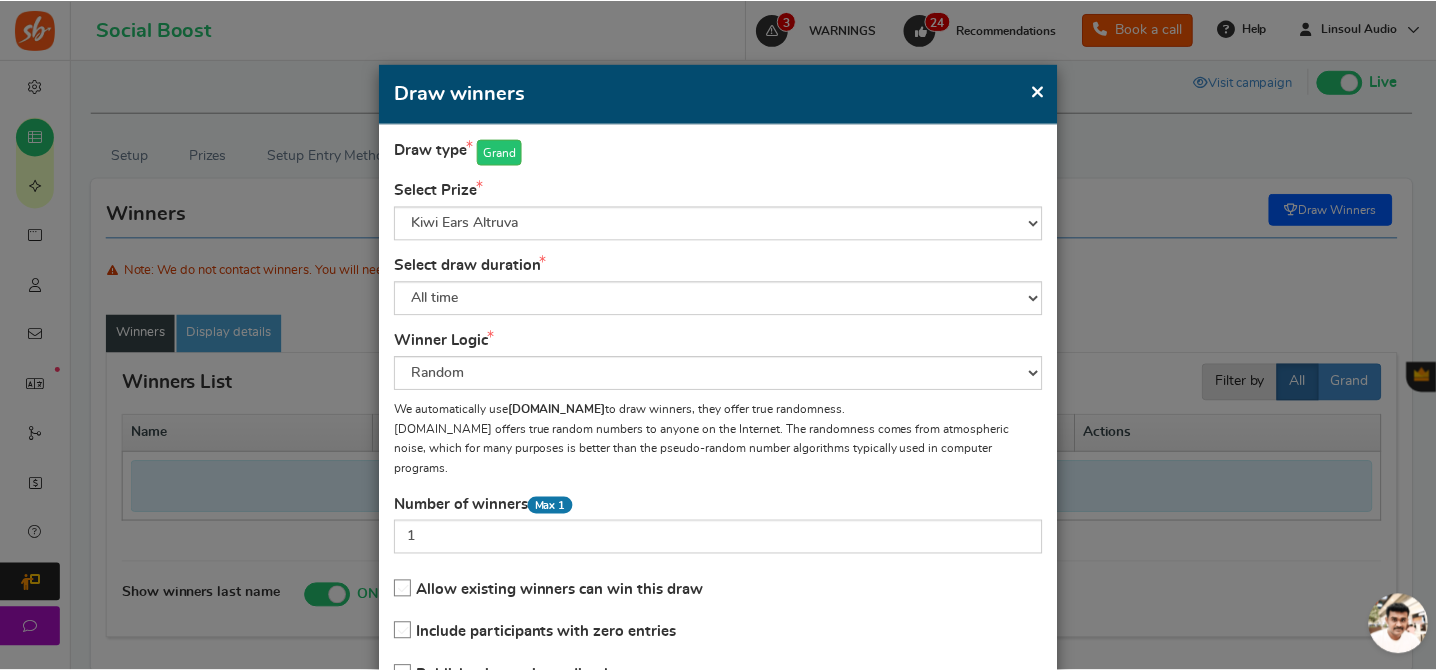 scroll, scrollTop: 141, scrollLeft: 0, axis: vertical 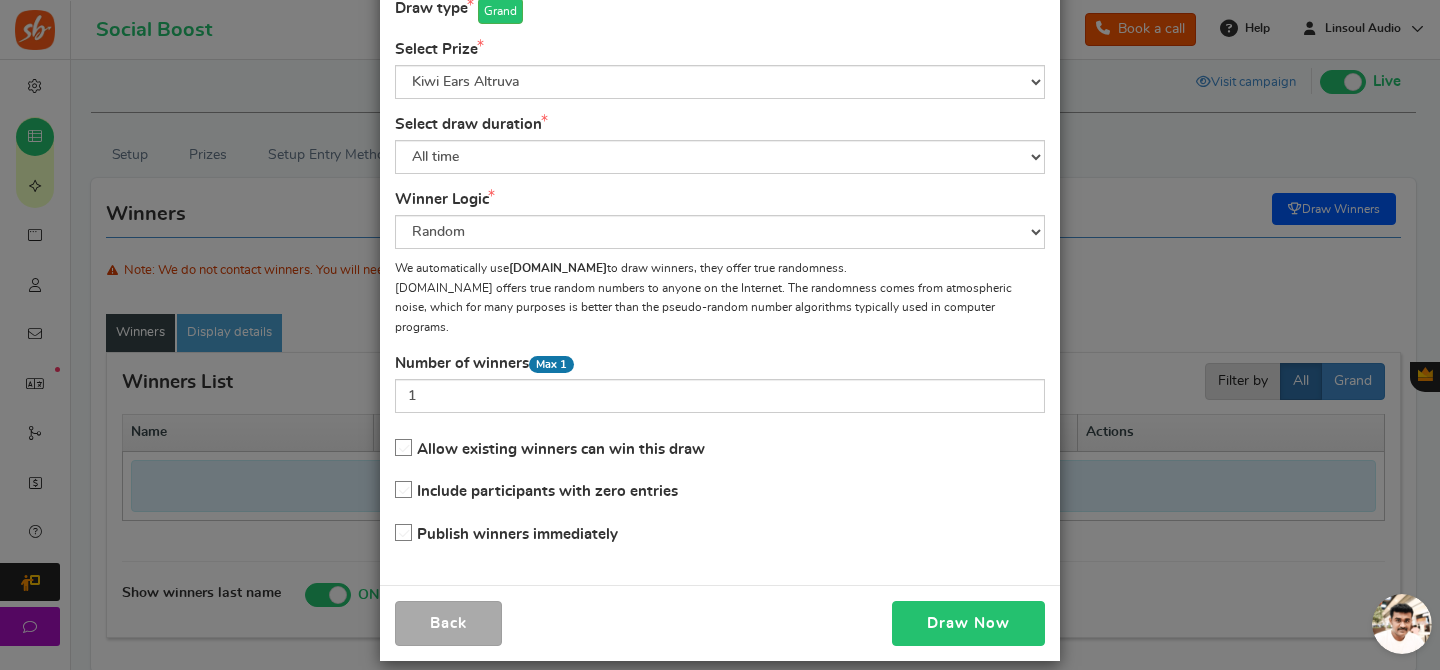 click on "Draw Now" at bounding box center [968, 623] 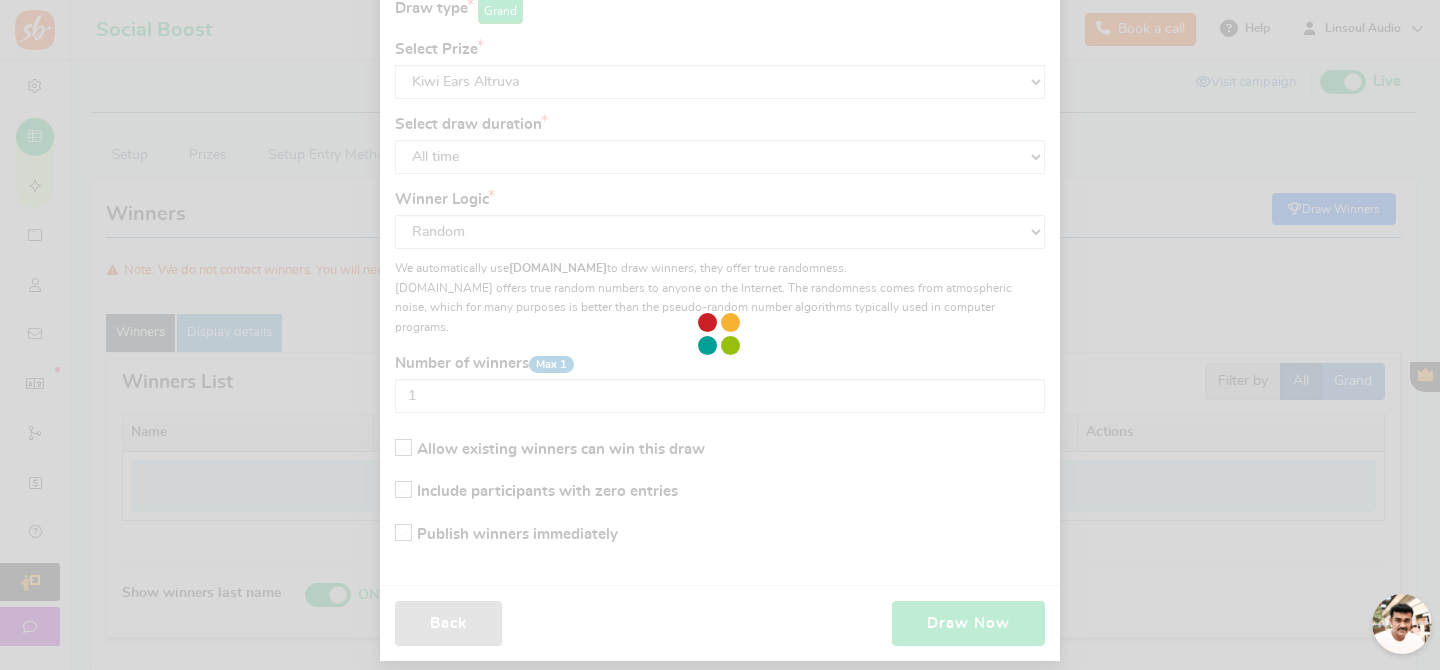 scroll, scrollTop: 107, scrollLeft: 0, axis: vertical 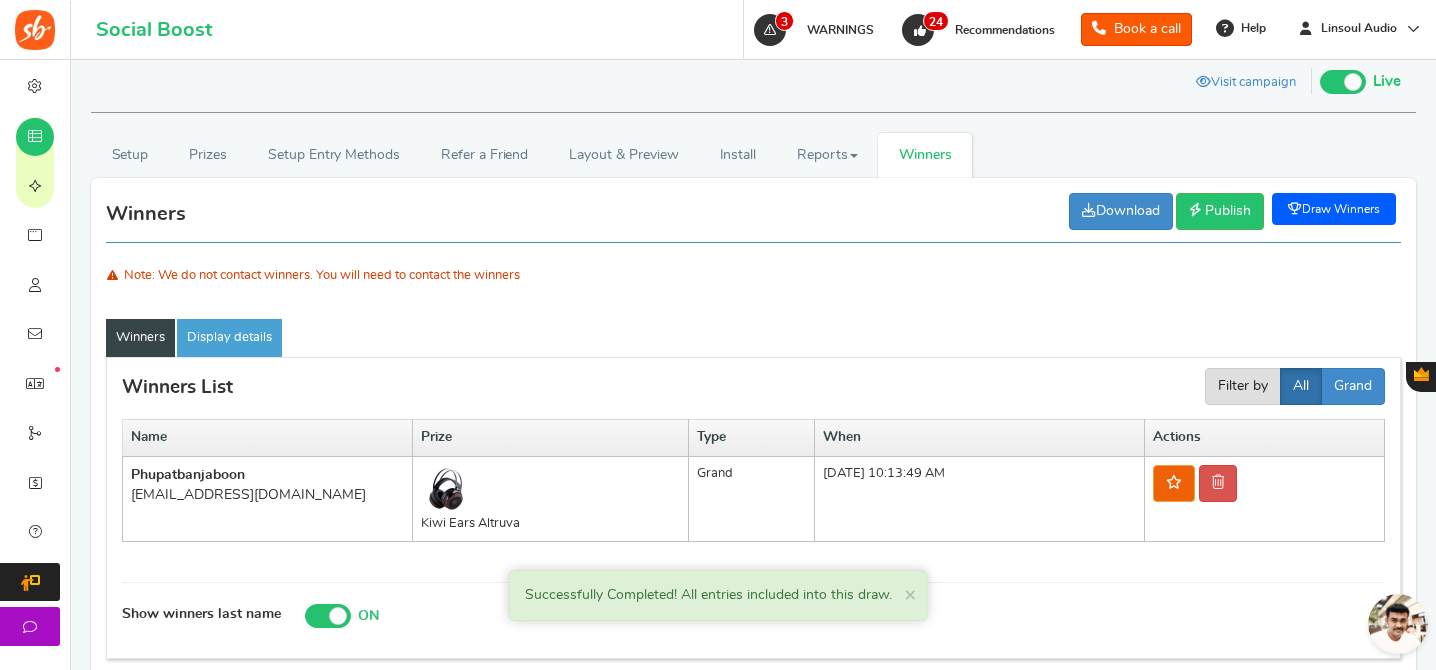 click on "[EMAIL_ADDRESS][DOMAIN_NAME]" at bounding box center [267, 495] 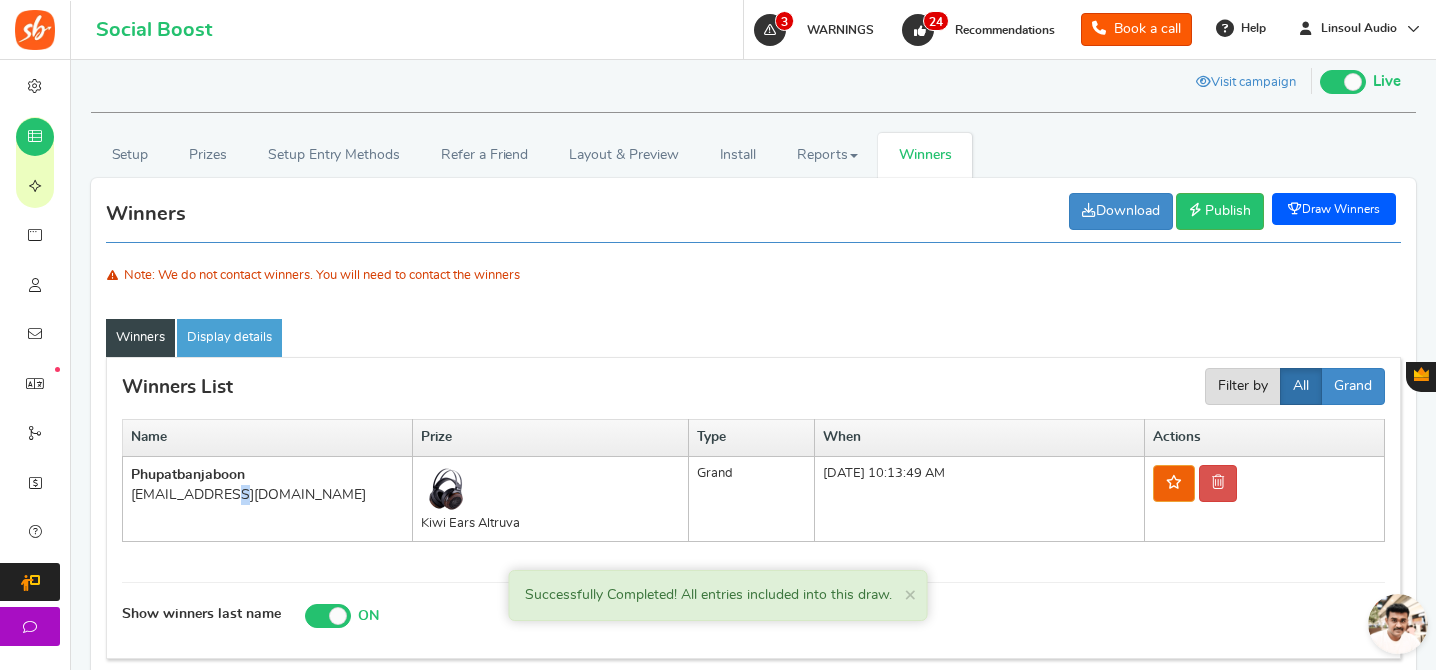 click on "[EMAIL_ADDRESS][DOMAIN_NAME]" at bounding box center [267, 495] 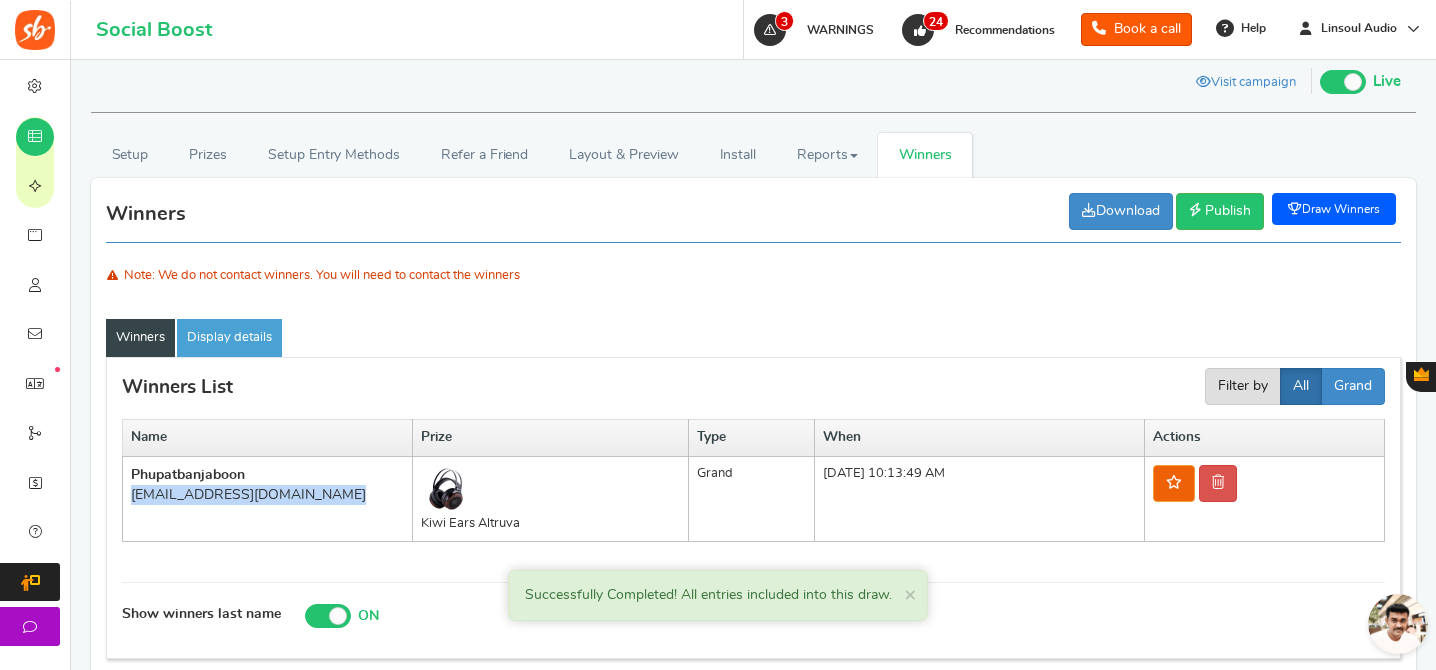 copy on "[EMAIL_ADDRESS][DOMAIN_NAME]" 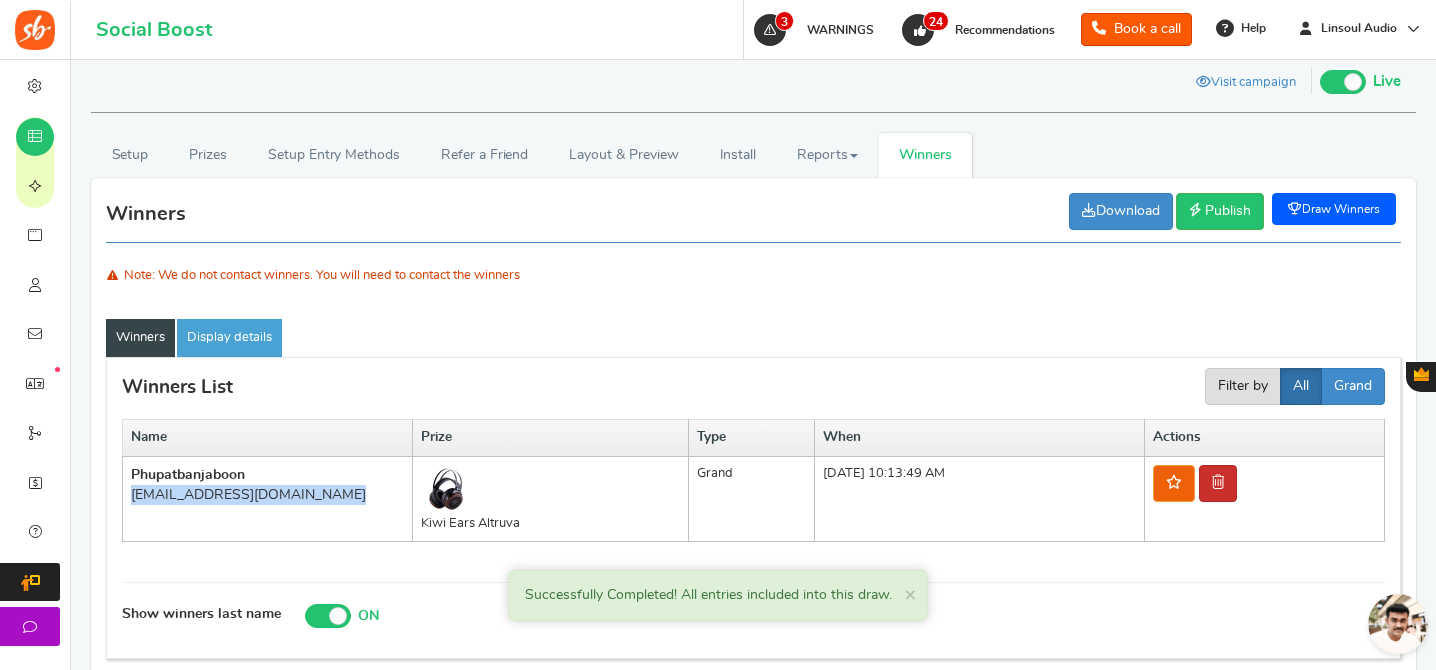 click at bounding box center (1218, 483) 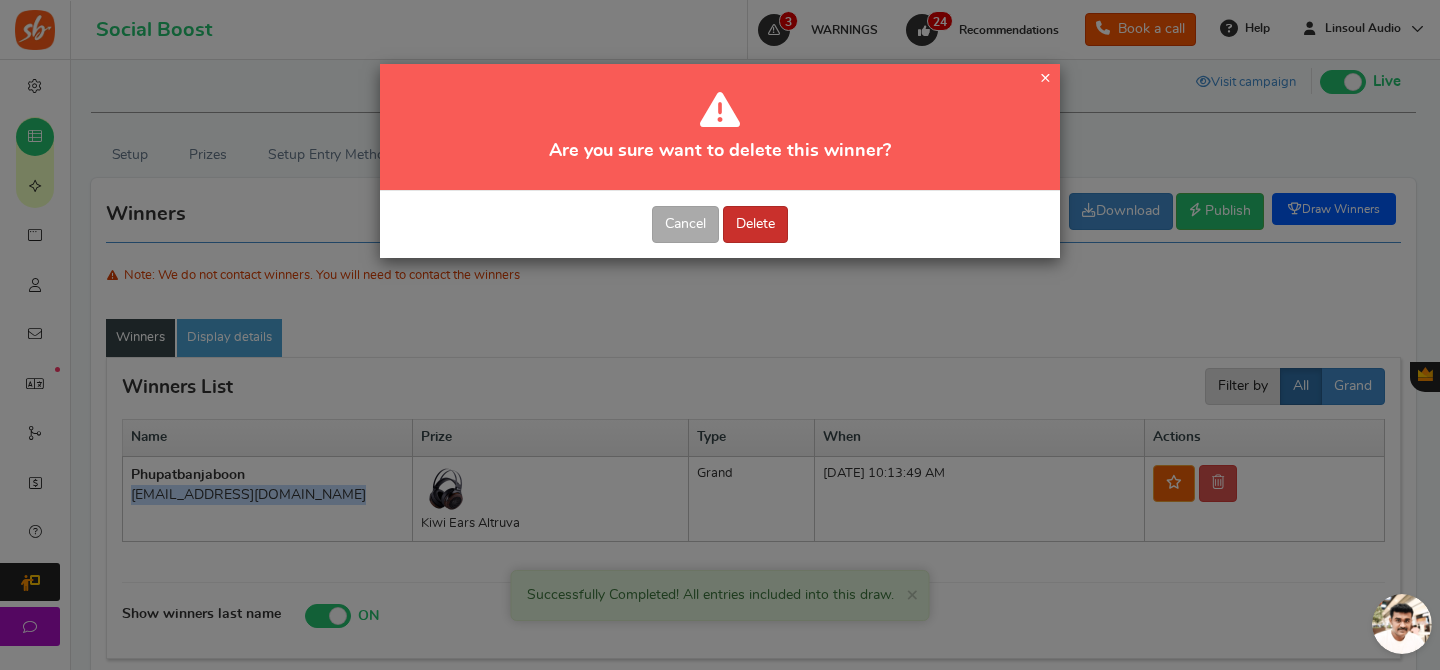 click on "Delete" at bounding box center (755, 224) 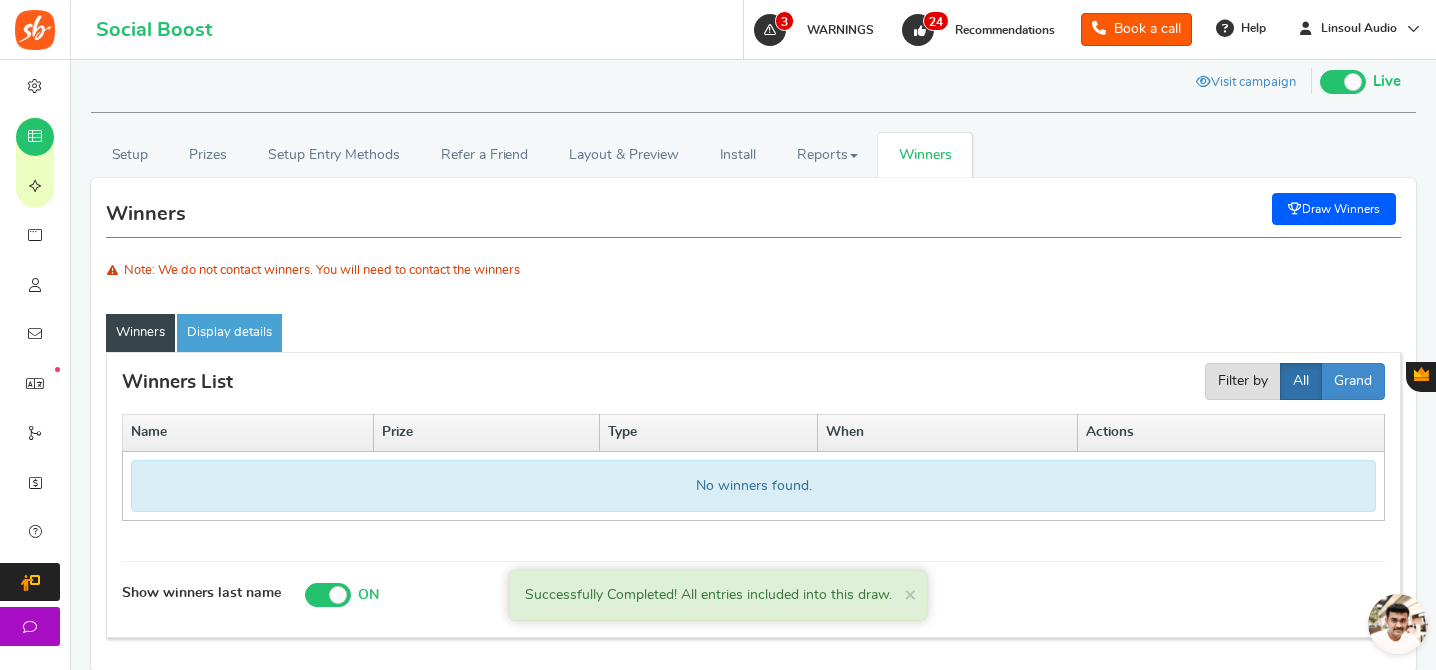 click on "Draw Winners" at bounding box center [1334, 209] 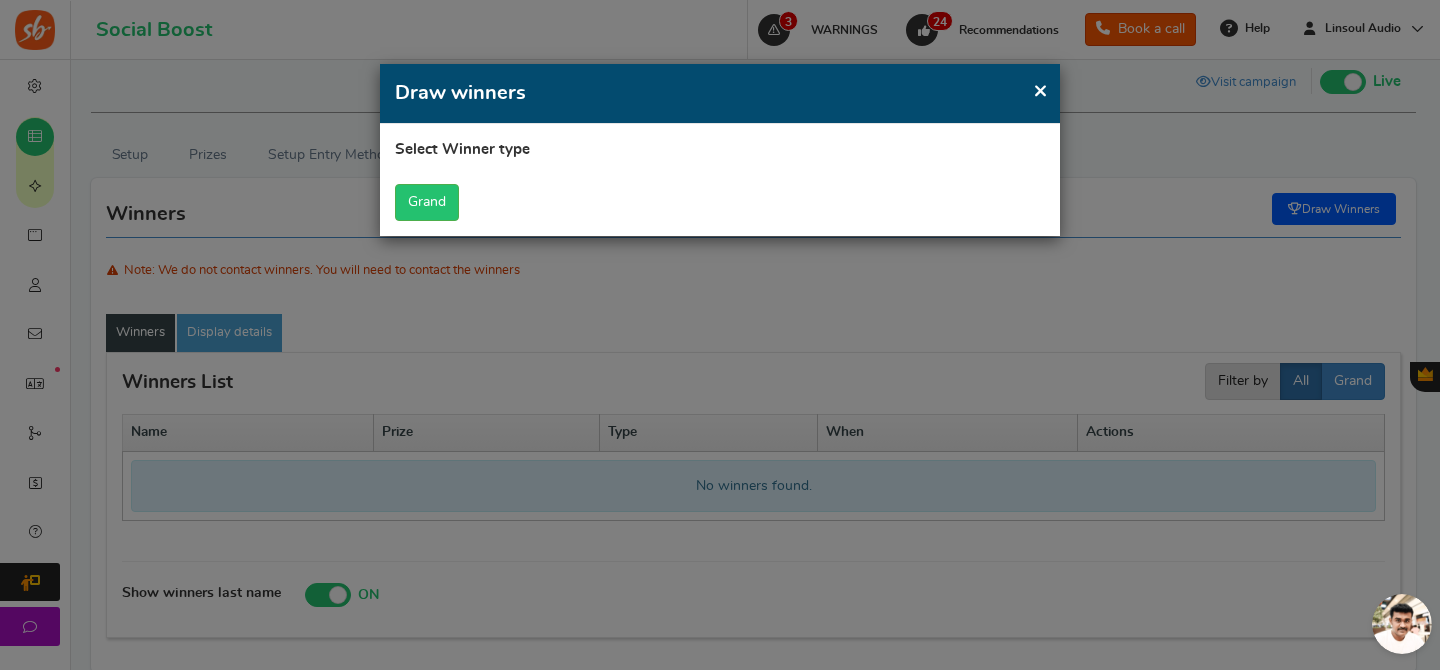 scroll, scrollTop: 0, scrollLeft: 0, axis: both 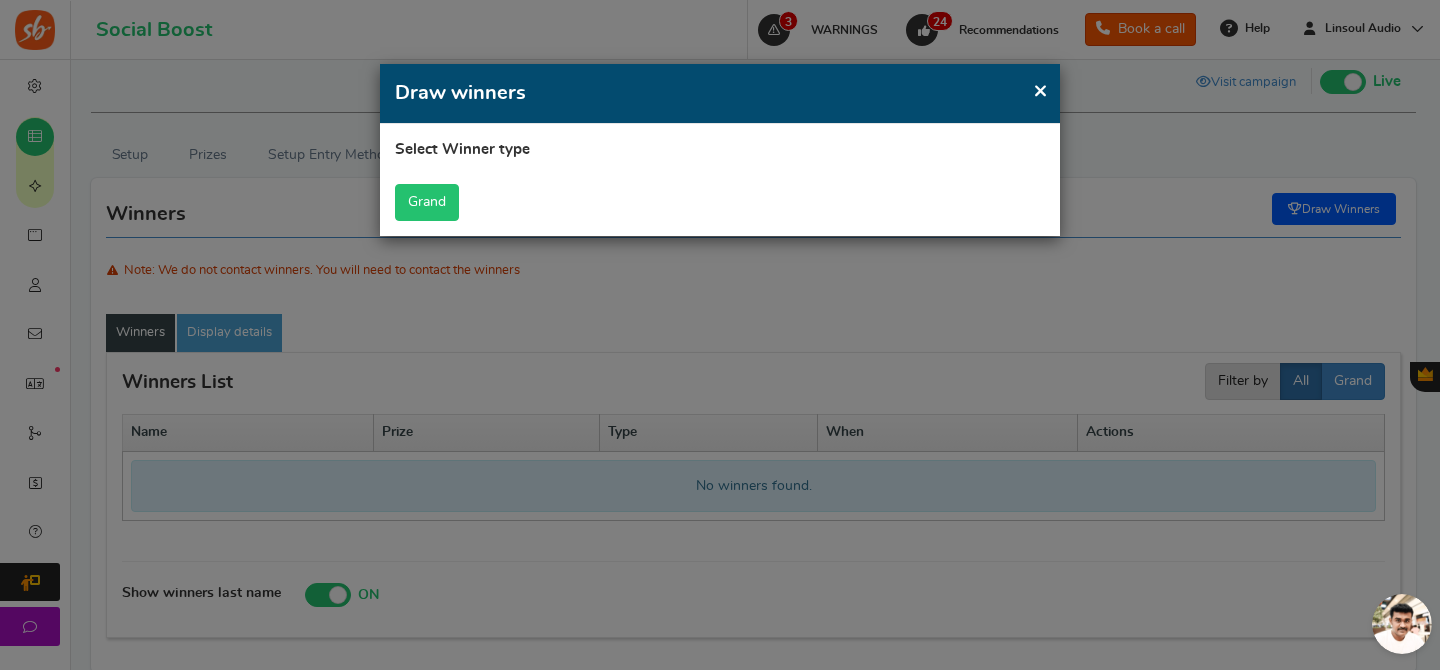 click on "Grand" at bounding box center (427, 202) 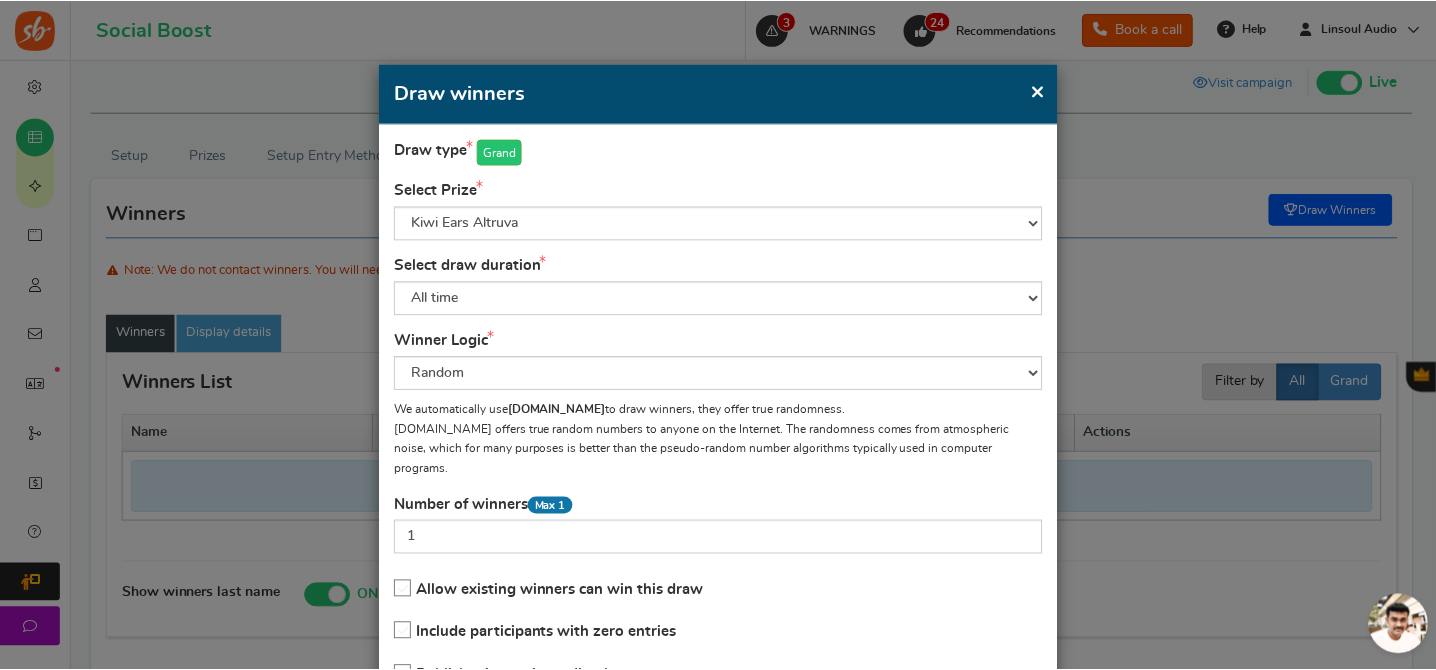 scroll, scrollTop: 141, scrollLeft: 0, axis: vertical 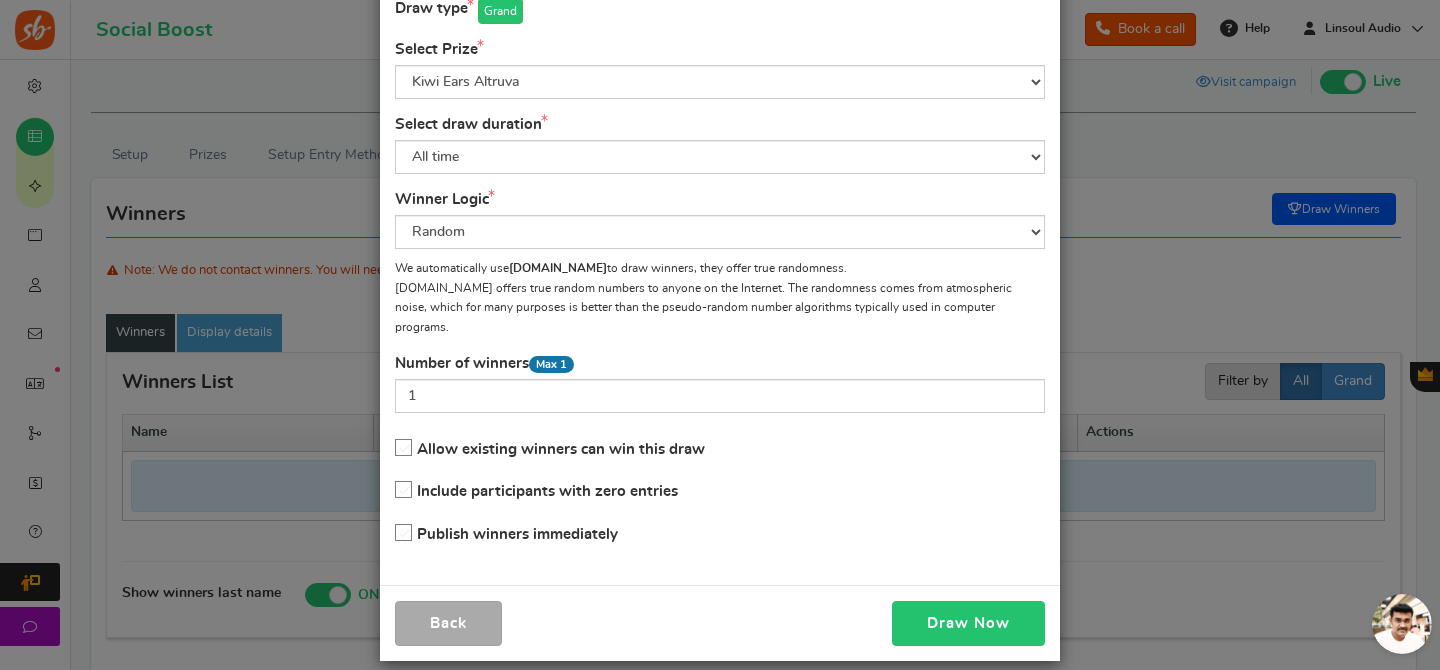 click on "Draw Now" at bounding box center [968, 623] 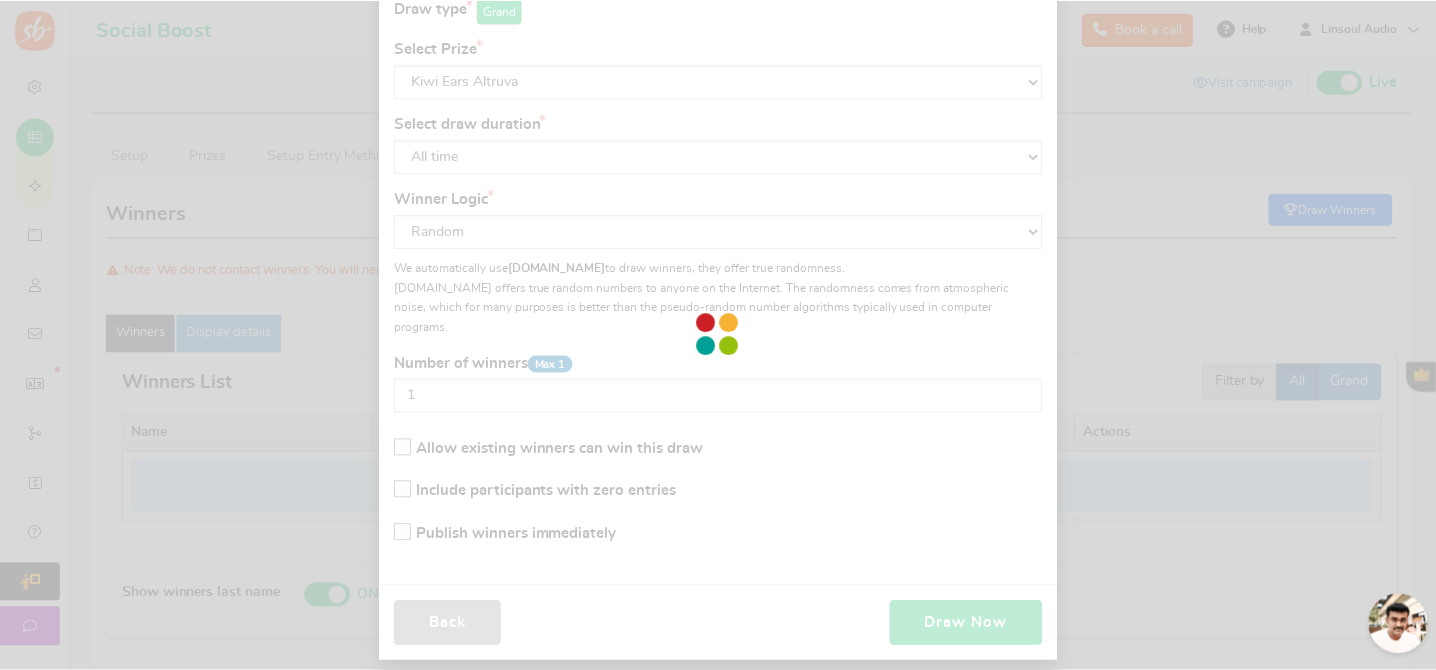 scroll, scrollTop: 107, scrollLeft: 0, axis: vertical 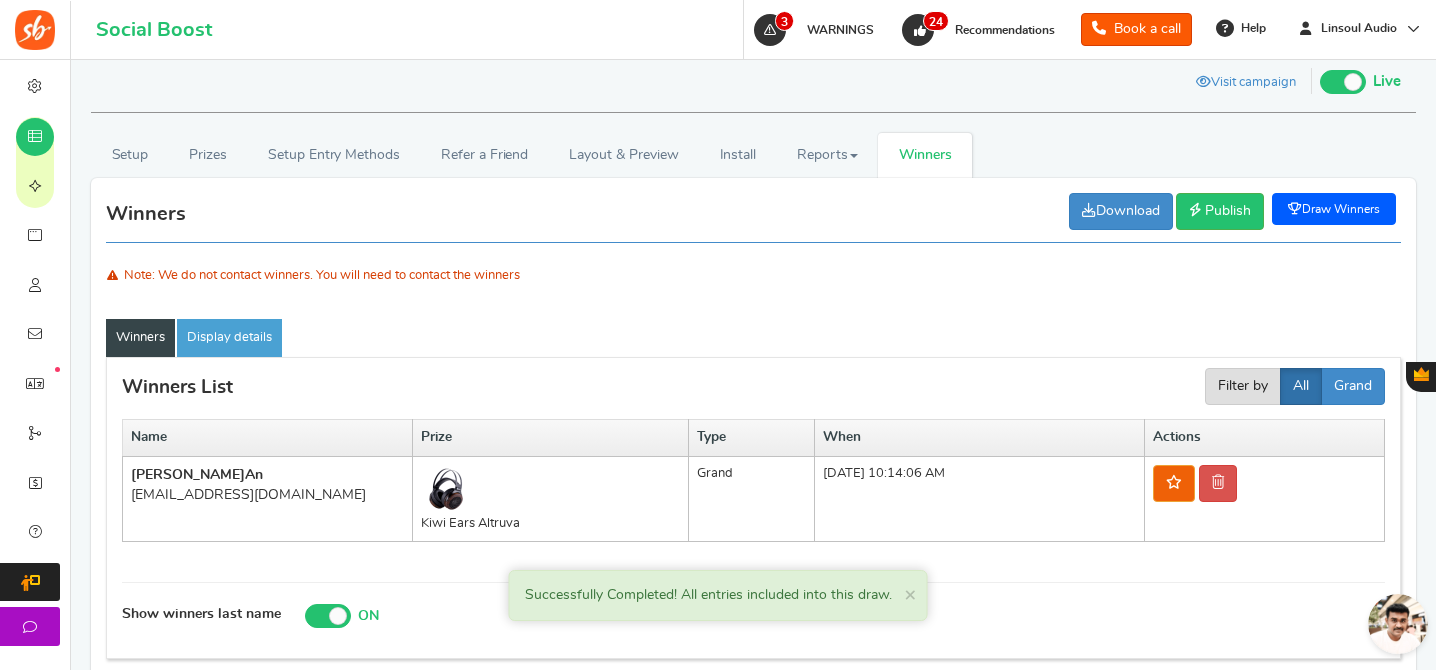 click on "[EMAIL_ADDRESS][DOMAIN_NAME]" at bounding box center [267, 495] 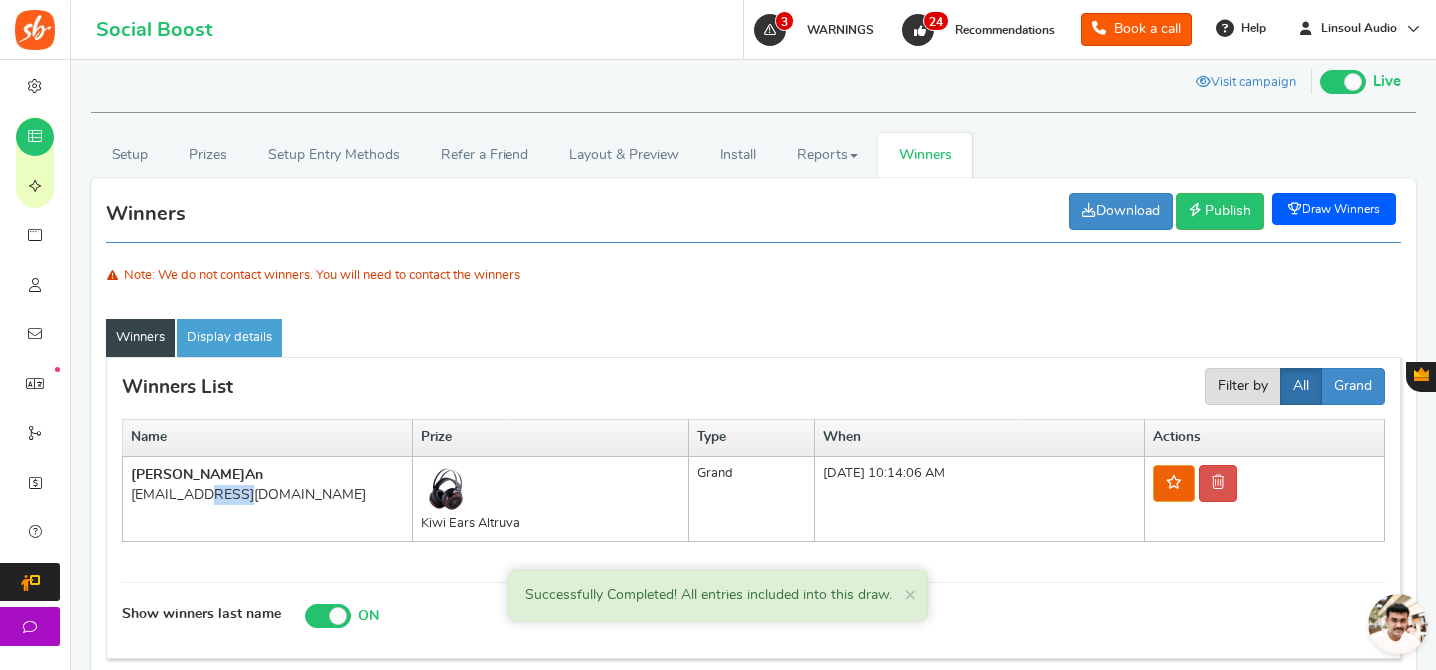 click on "[EMAIL_ADDRESS][DOMAIN_NAME]" at bounding box center (267, 495) 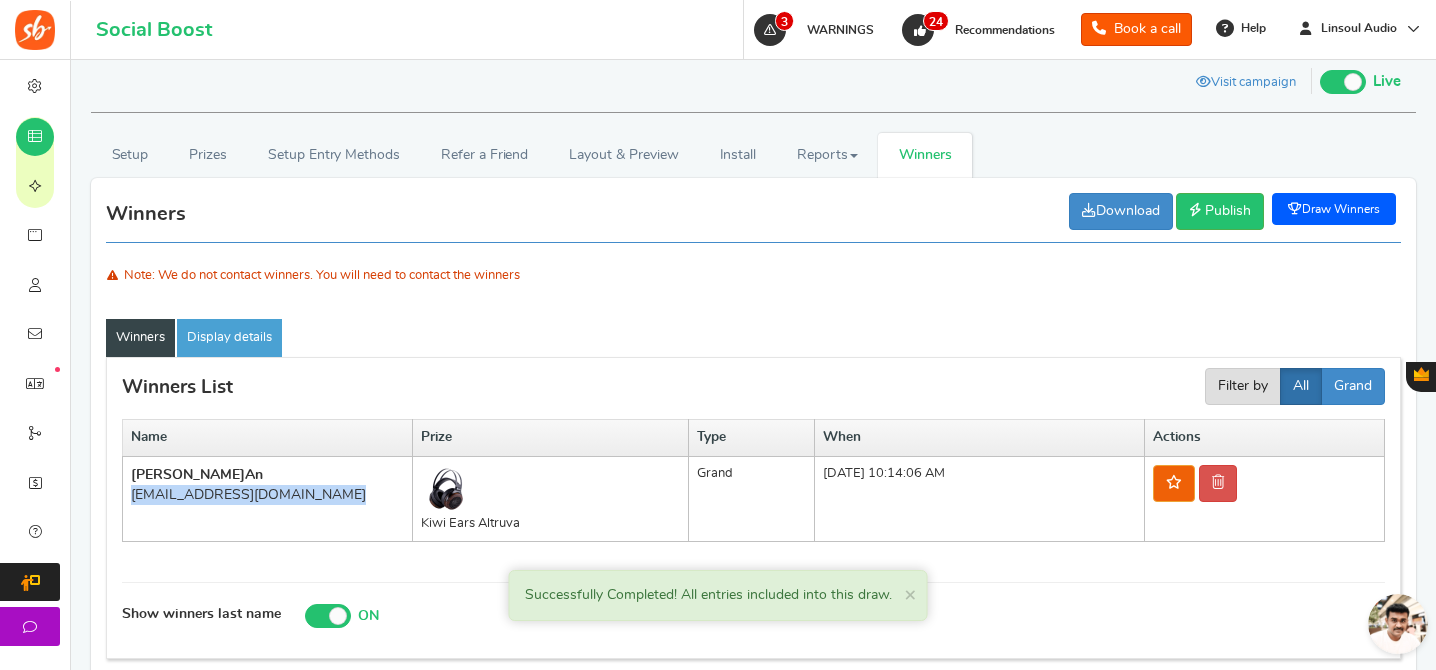 copy on "[EMAIL_ADDRESS][DOMAIN_NAME]" 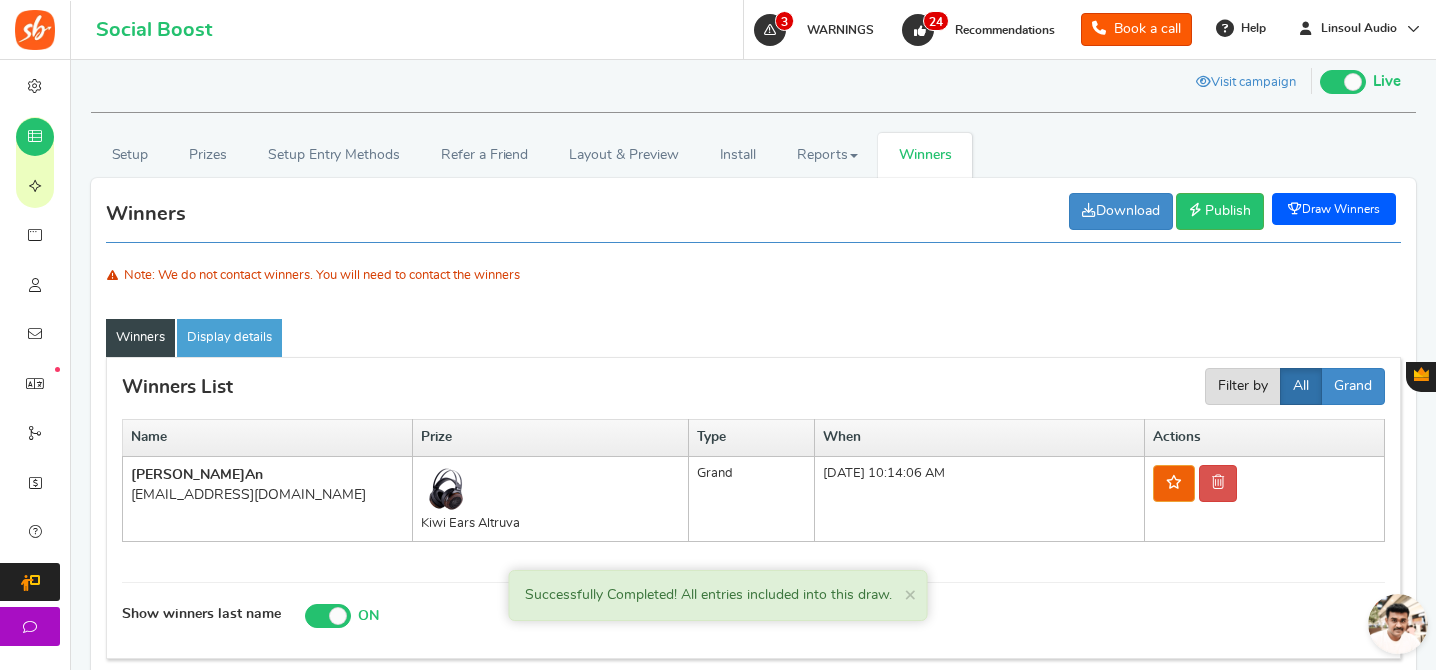 click on "[EMAIL_ADDRESS][DOMAIN_NAME]" at bounding box center (267, 495) 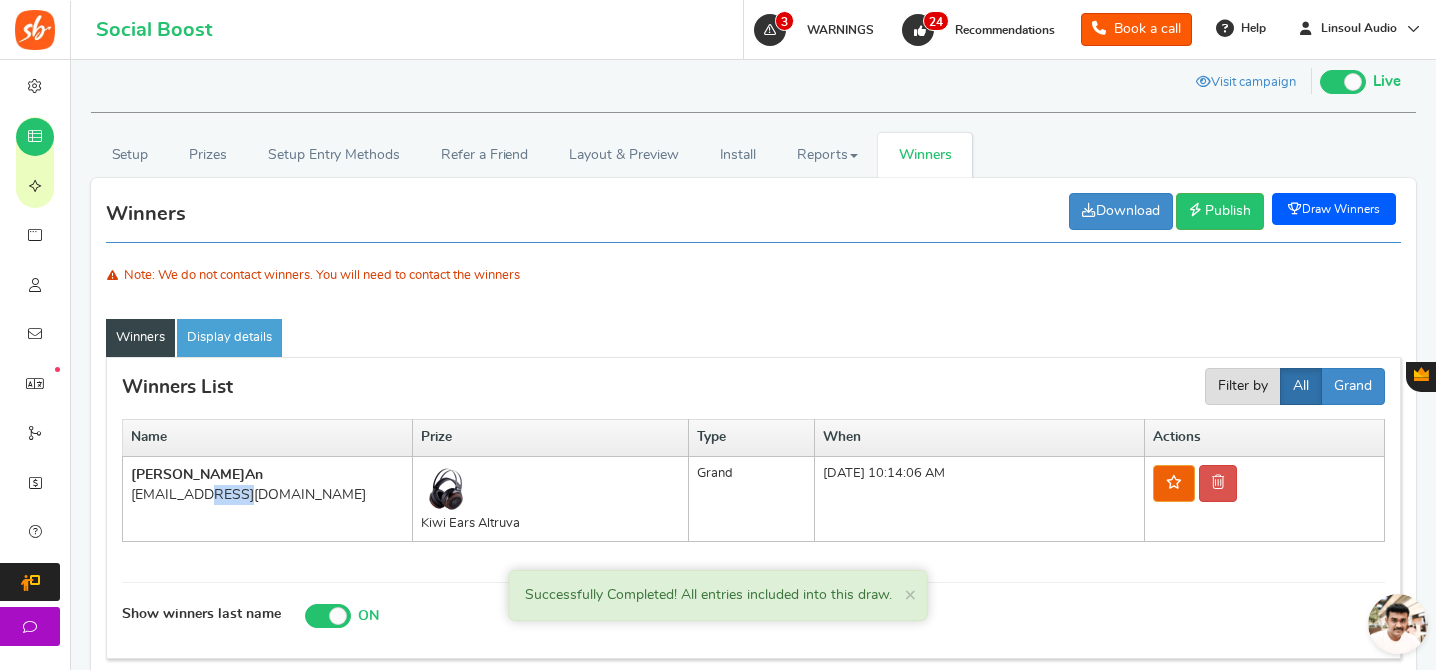 click on "[EMAIL_ADDRESS][DOMAIN_NAME]" at bounding box center (267, 495) 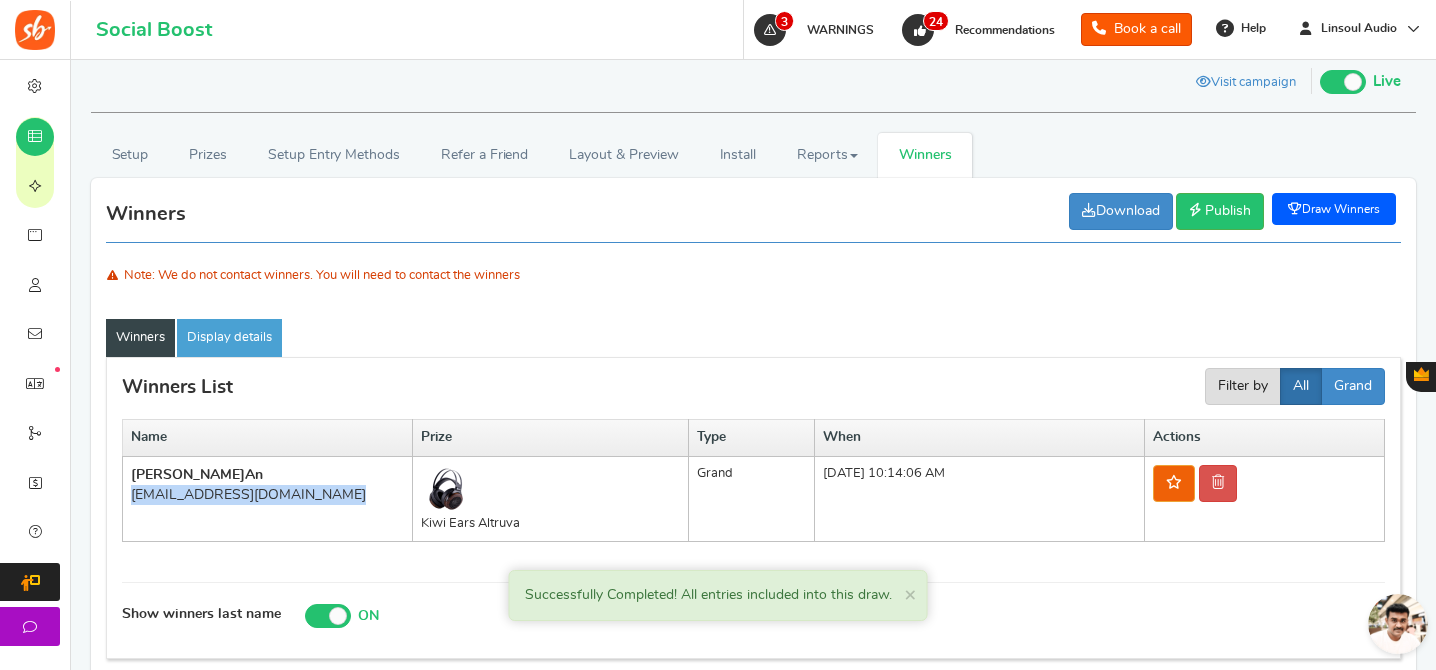 click on "[EMAIL_ADDRESS][DOMAIN_NAME]" at bounding box center (267, 495) 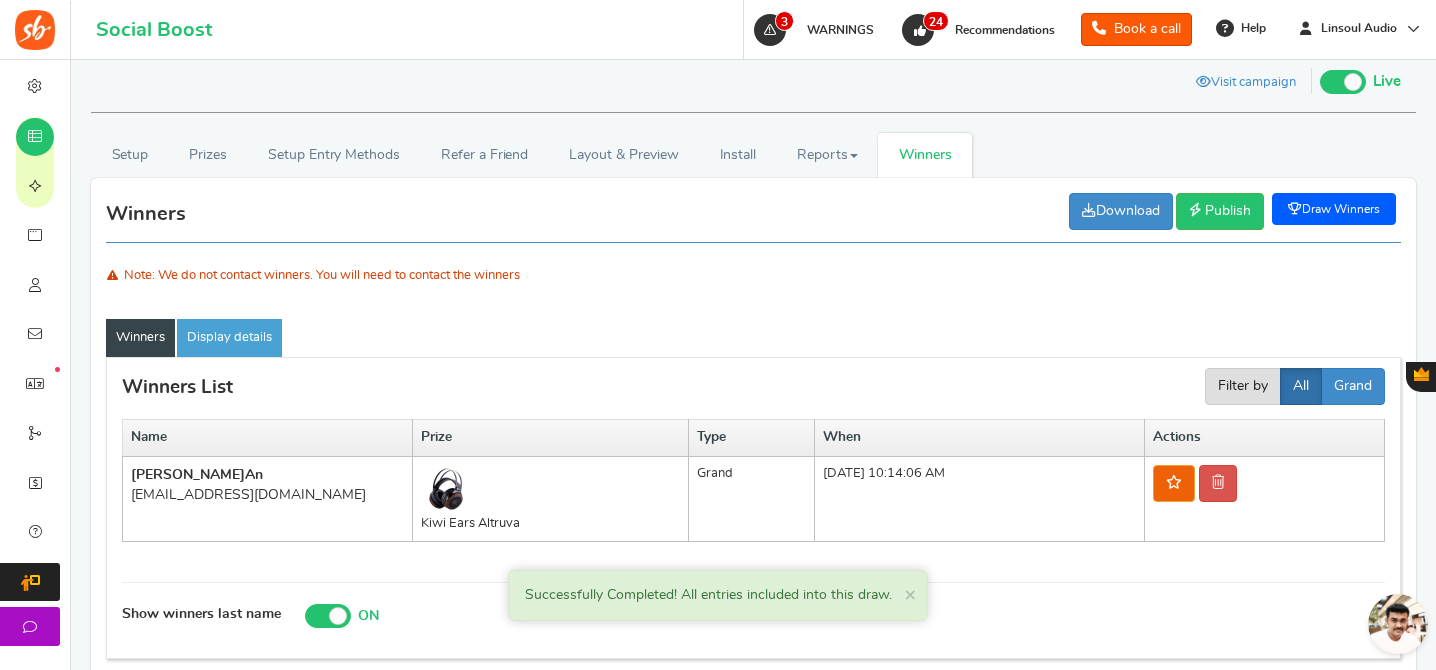 click on "[EMAIL_ADDRESS][DOMAIN_NAME]" at bounding box center [267, 495] 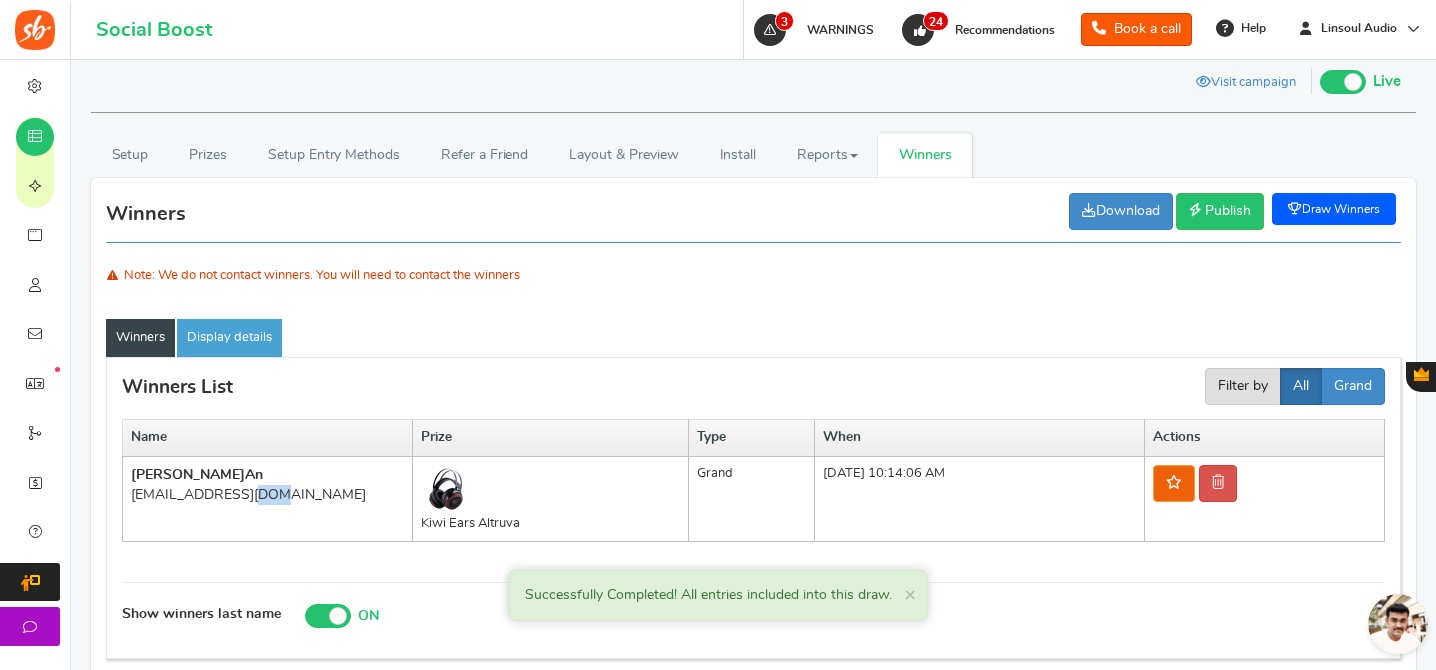 click on "[EMAIL_ADDRESS][DOMAIN_NAME]" at bounding box center [267, 495] 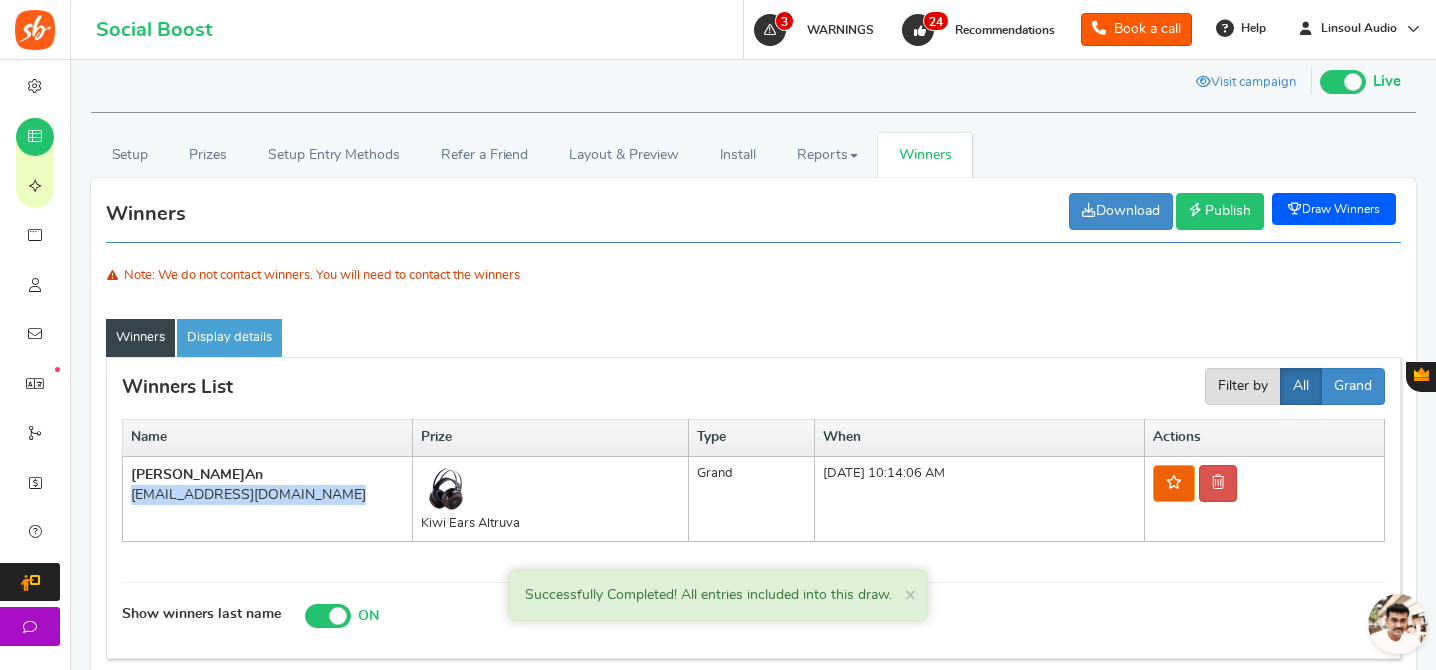 click on "Publish" at bounding box center [1228, 211] 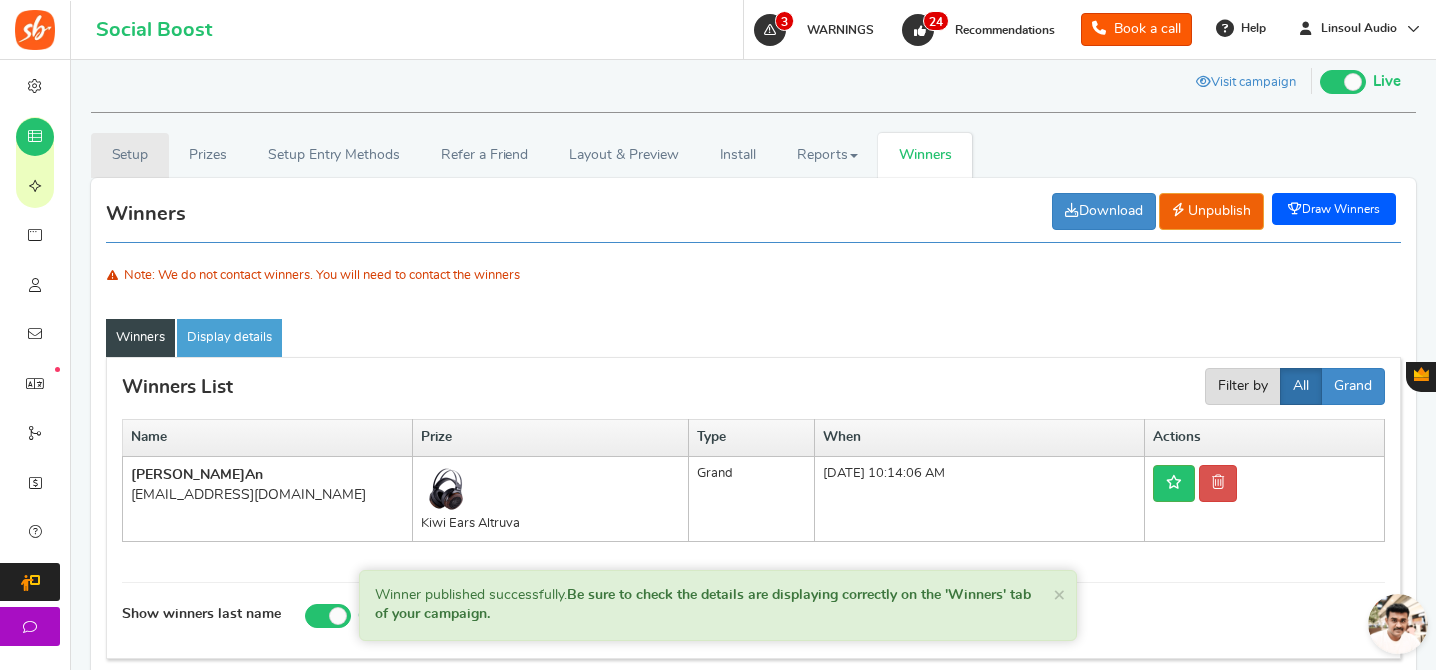 click on "Setup" at bounding box center (130, 155) 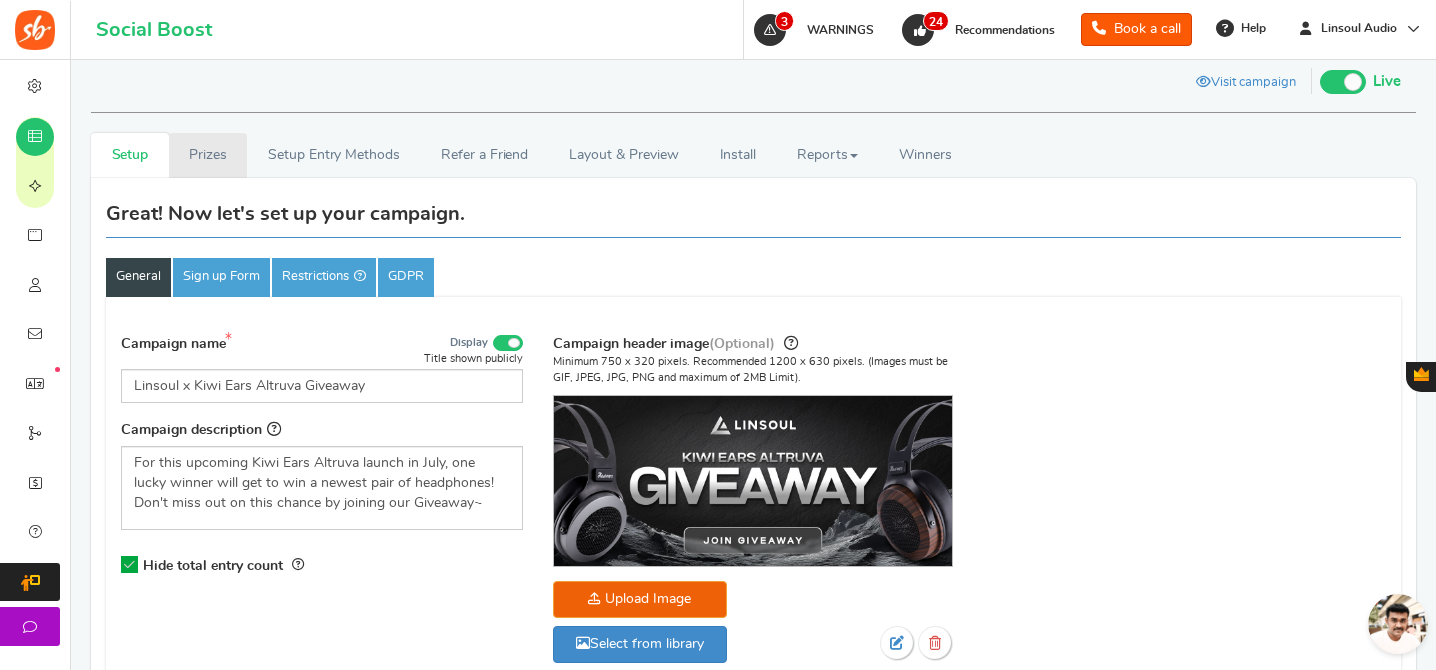 click on "Prizes" at bounding box center [208, 155] 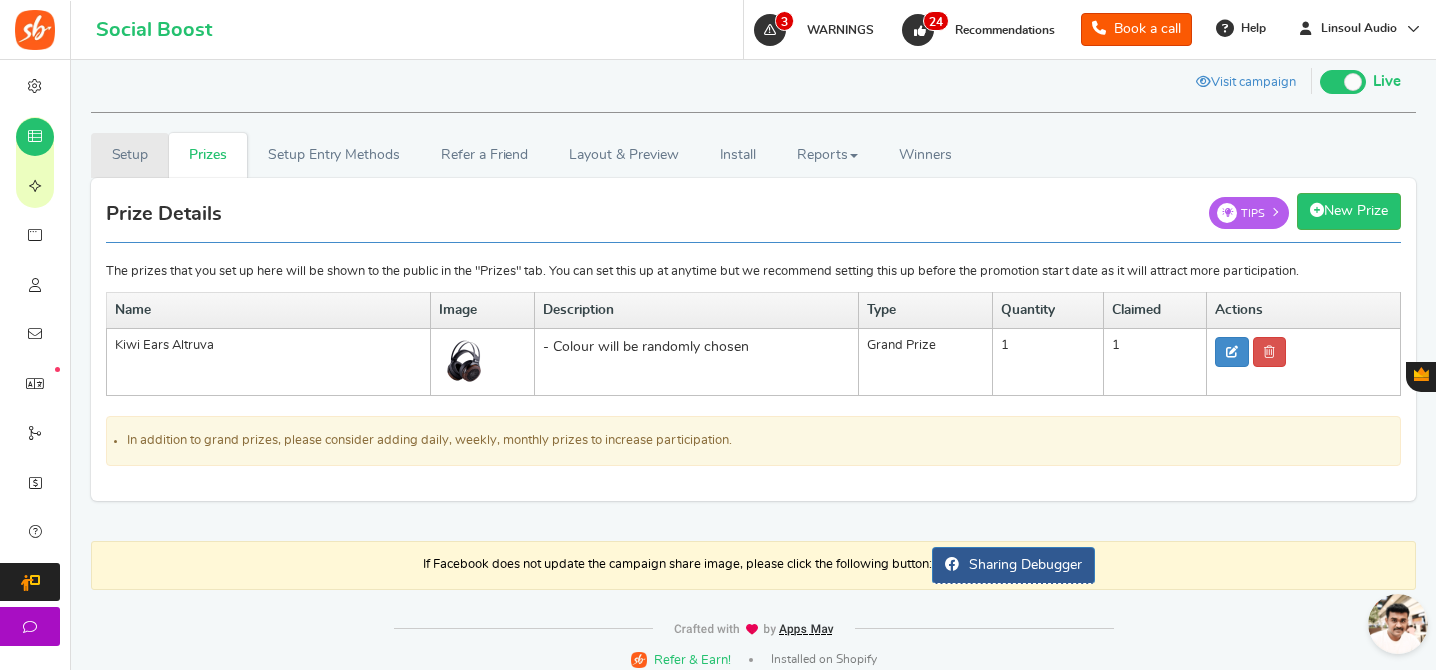 click on "Setup" at bounding box center (130, 155) 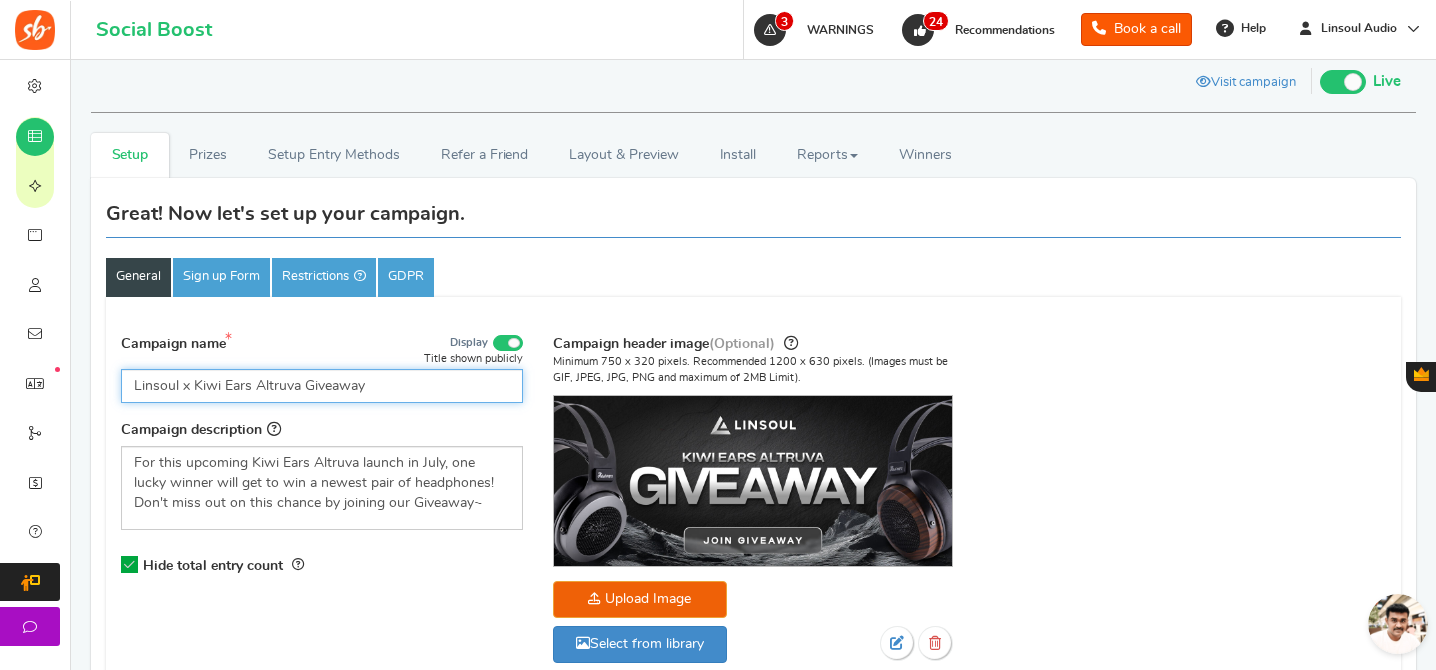 click on "Linsoul x Kiwi Ears Altruva Giveaway" at bounding box center (322, 386) 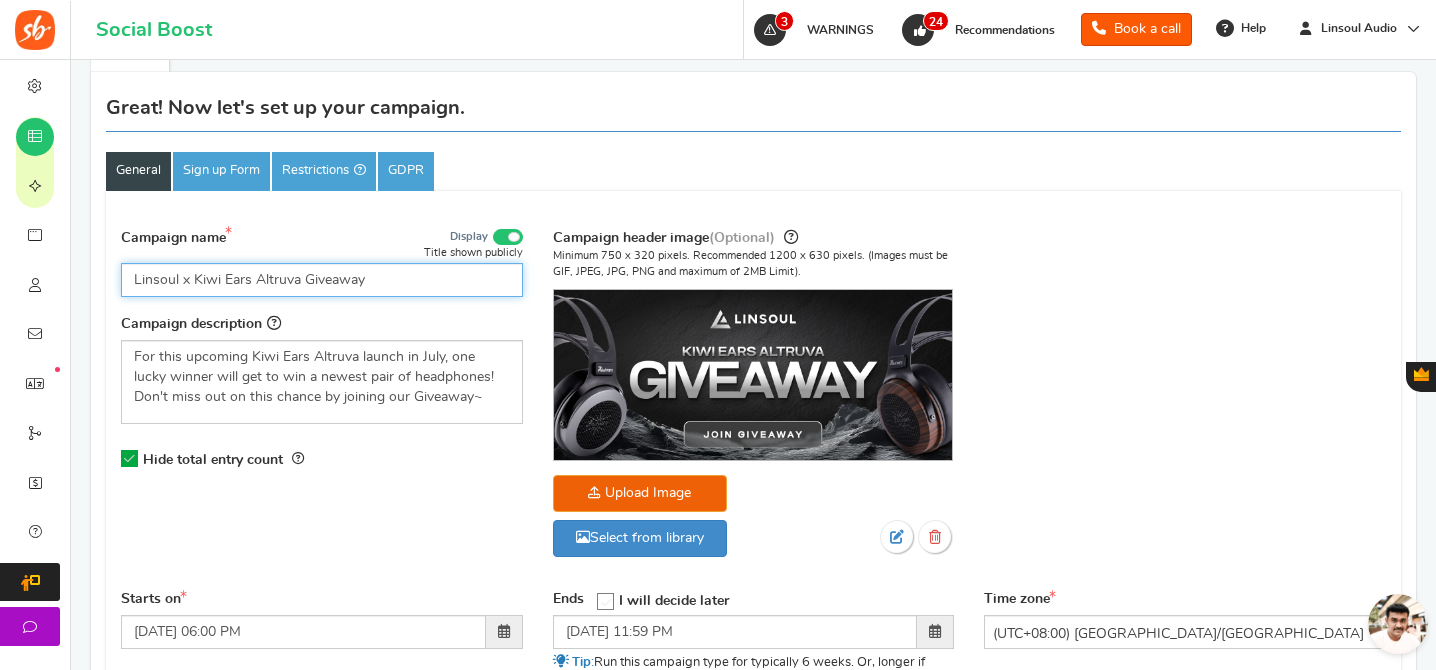scroll, scrollTop: 393, scrollLeft: 0, axis: vertical 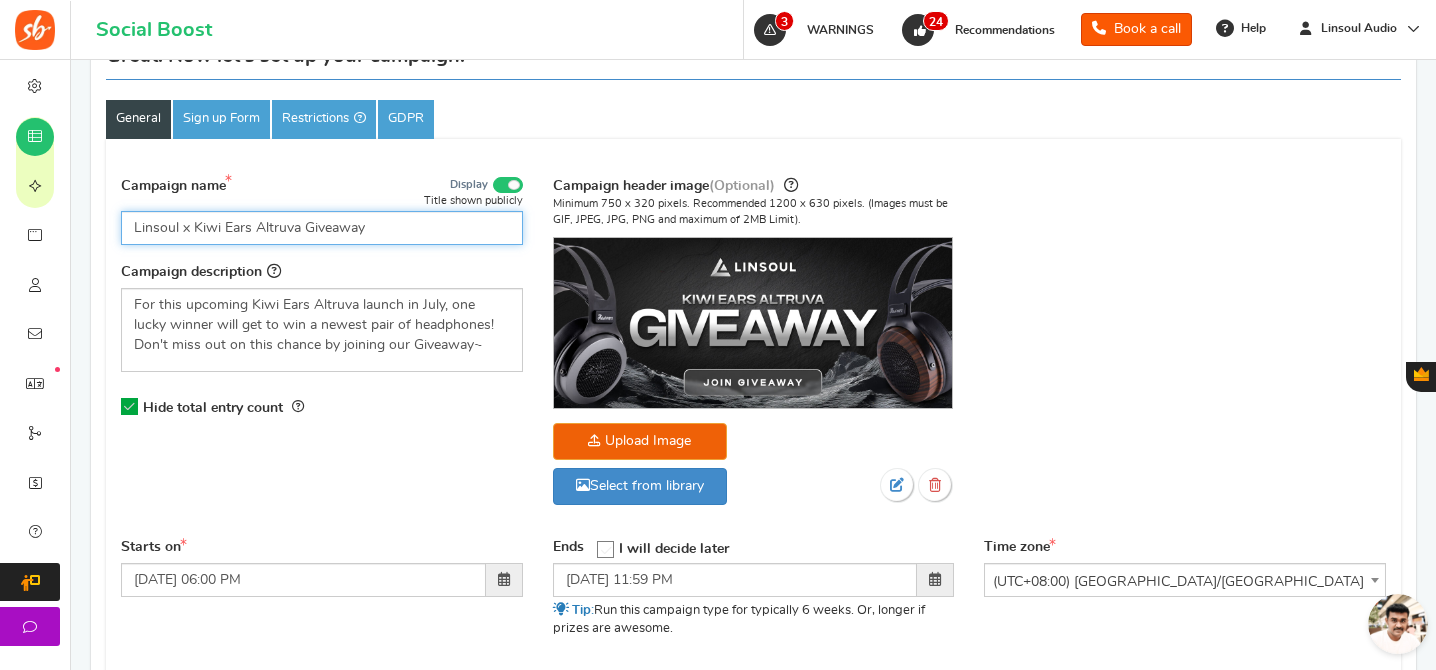 click on "Linsoul x Kiwi Ears Altruva Giveaway" at bounding box center [322, 228] 